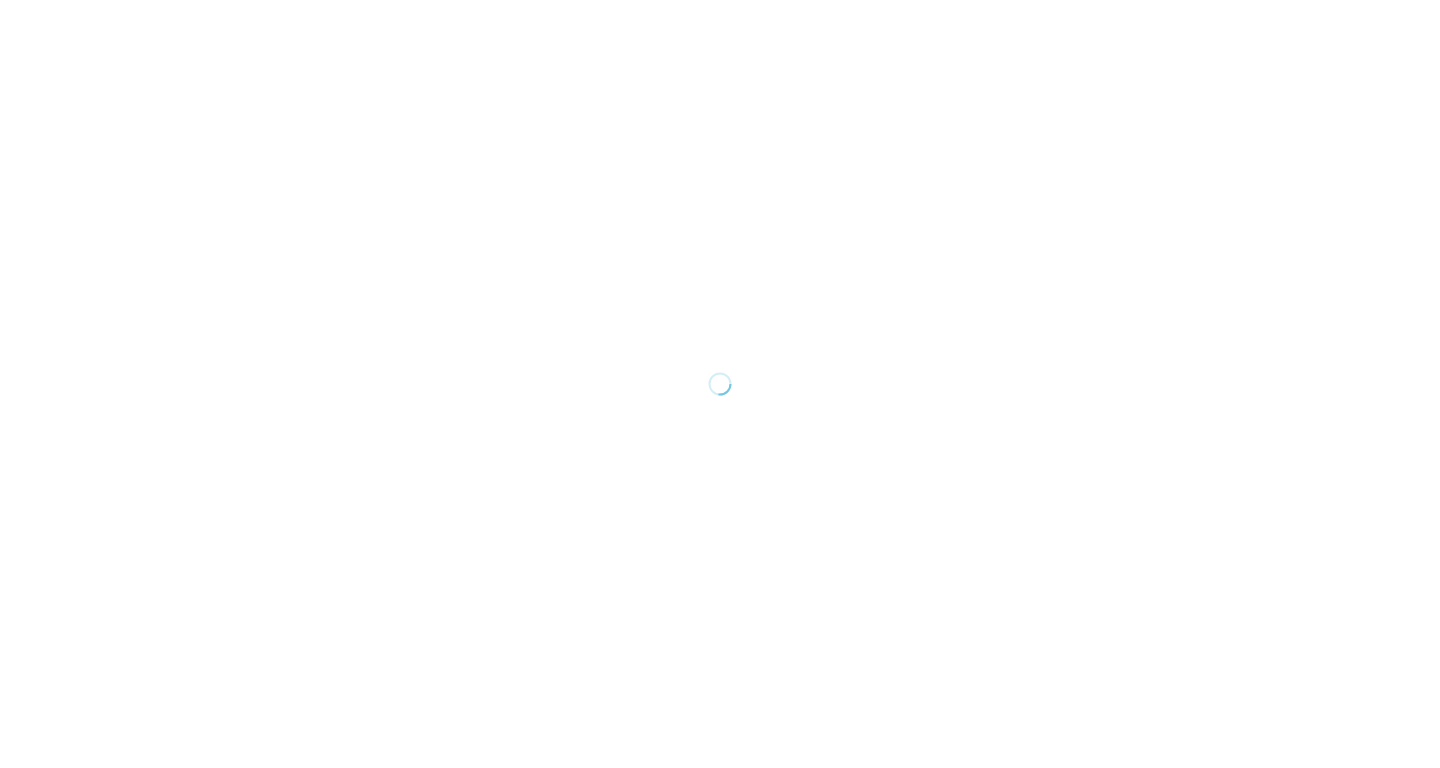 scroll, scrollTop: 0, scrollLeft: 0, axis: both 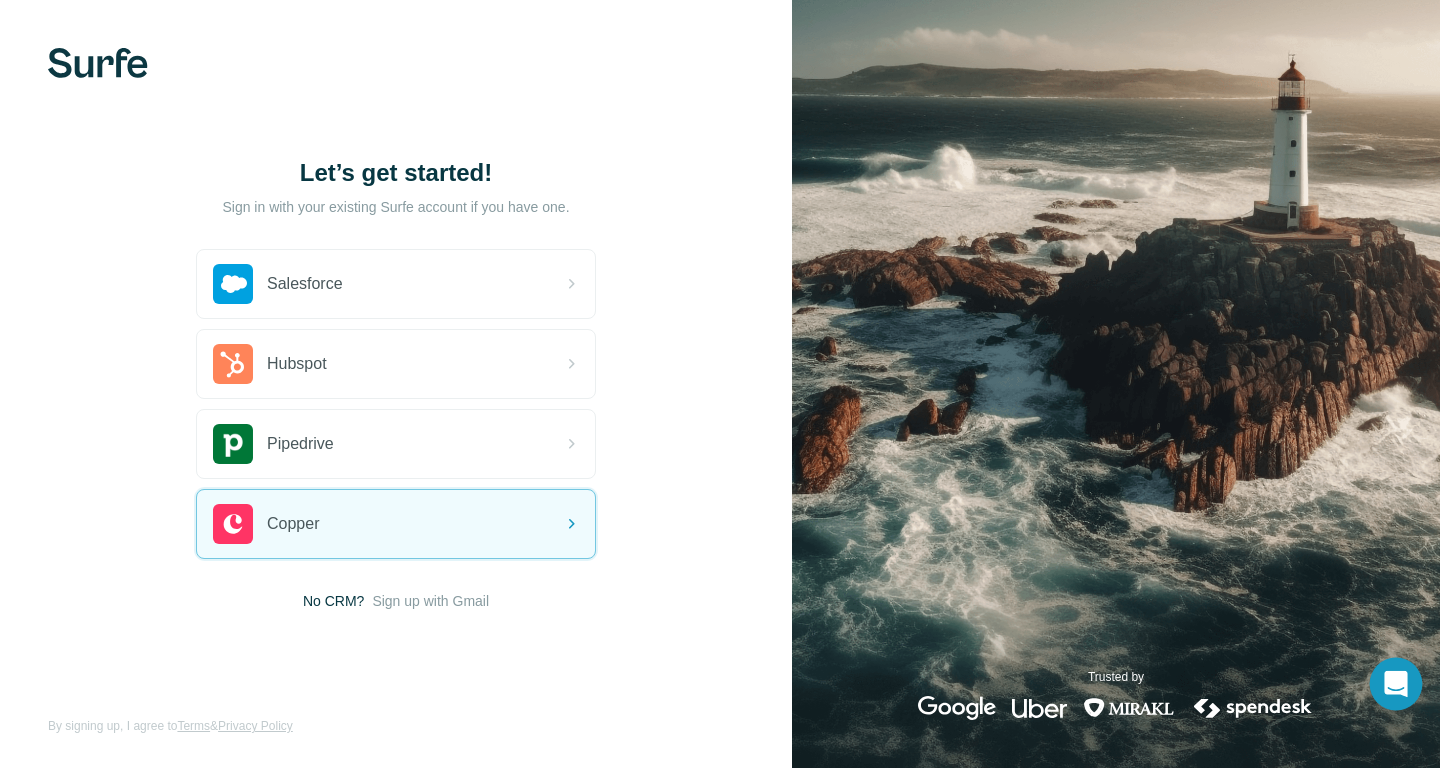 click 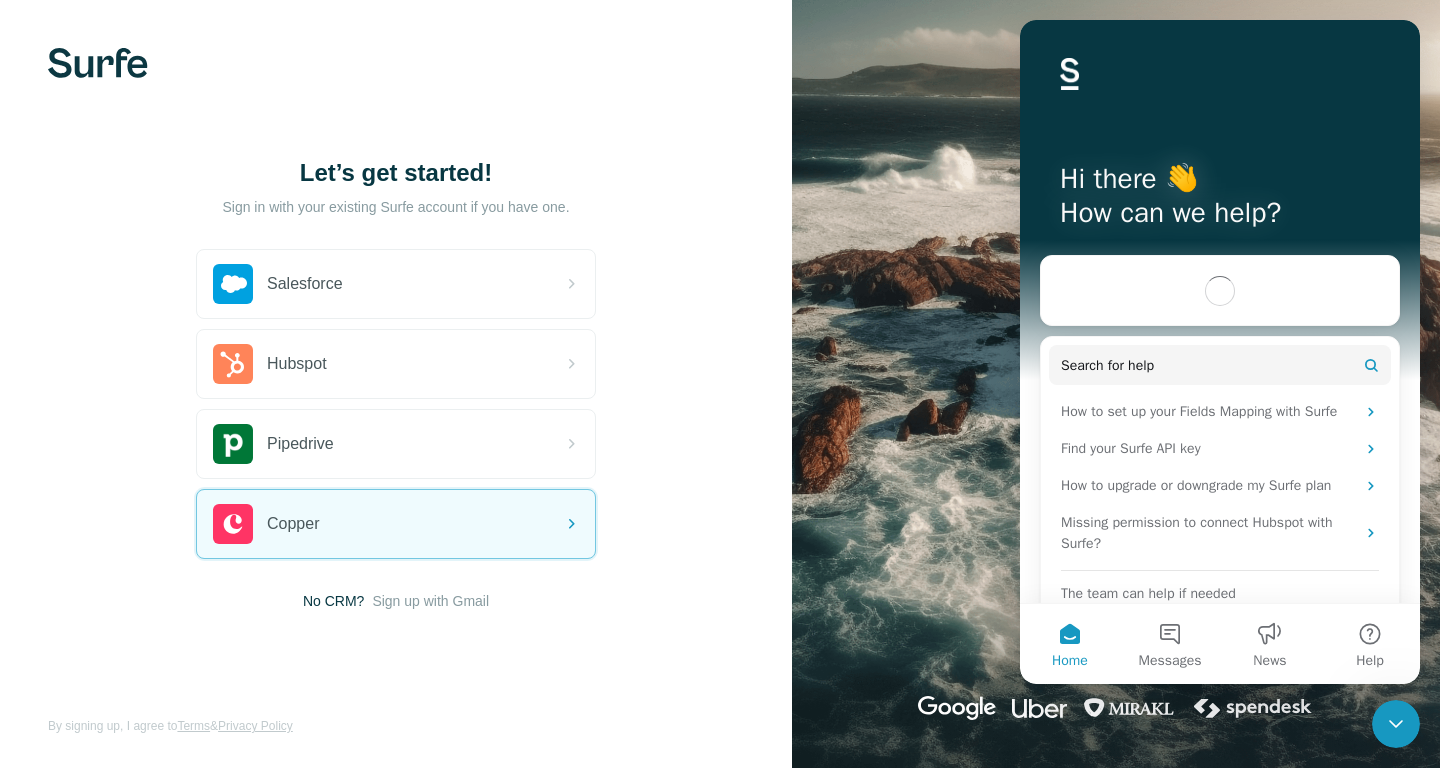 scroll, scrollTop: 0, scrollLeft: 0, axis: both 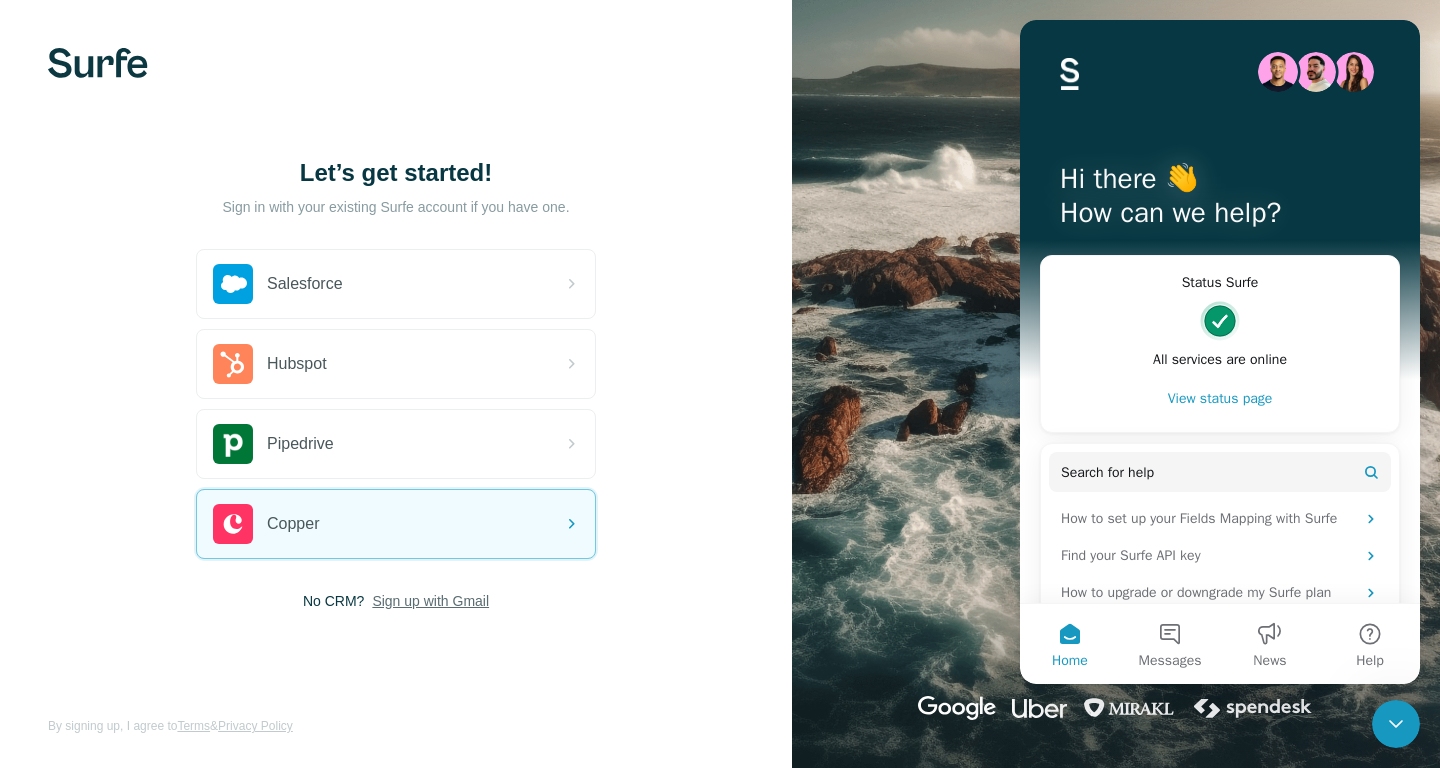 click on "Sign up with Gmail" at bounding box center [430, 601] 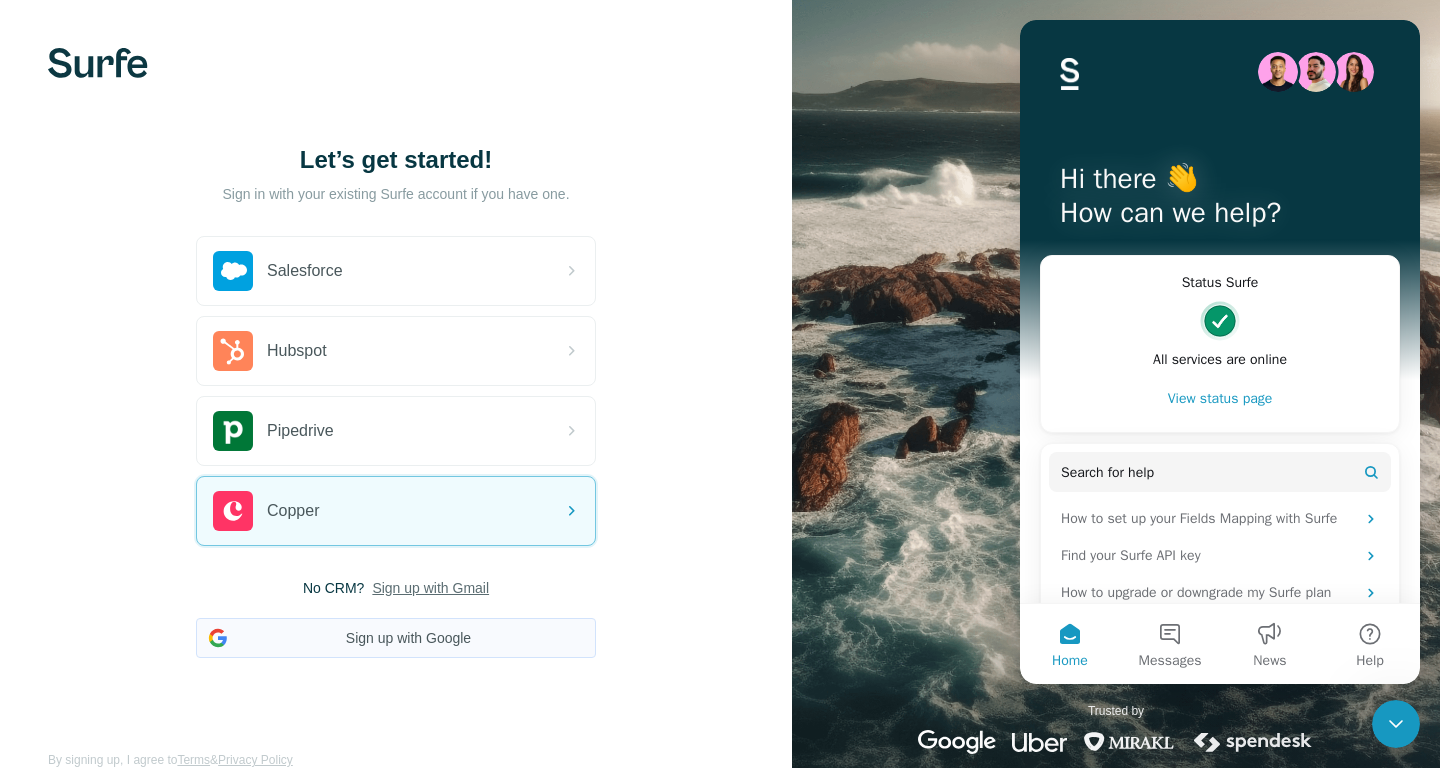 click on "Sign up with Google" at bounding box center [396, 638] 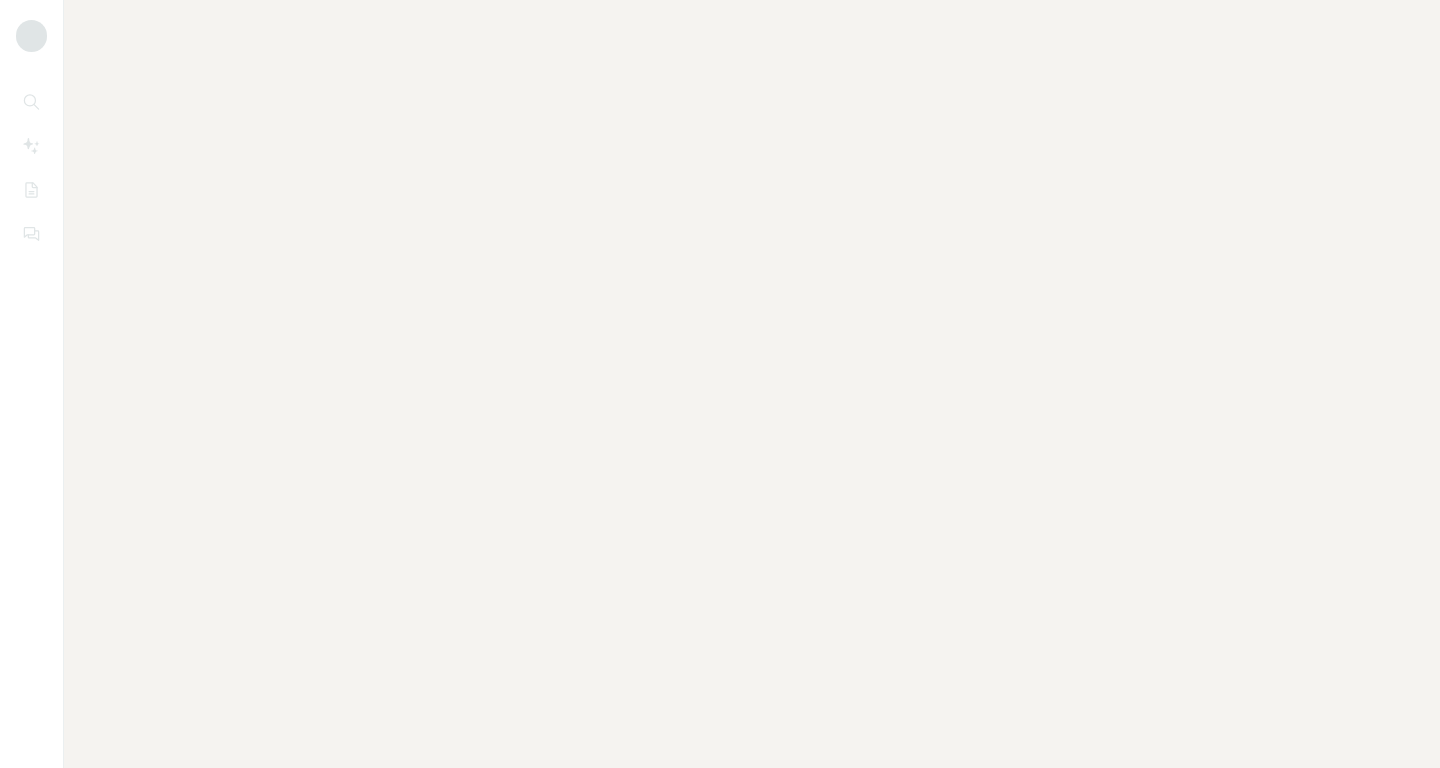 scroll, scrollTop: 0, scrollLeft: 0, axis: both 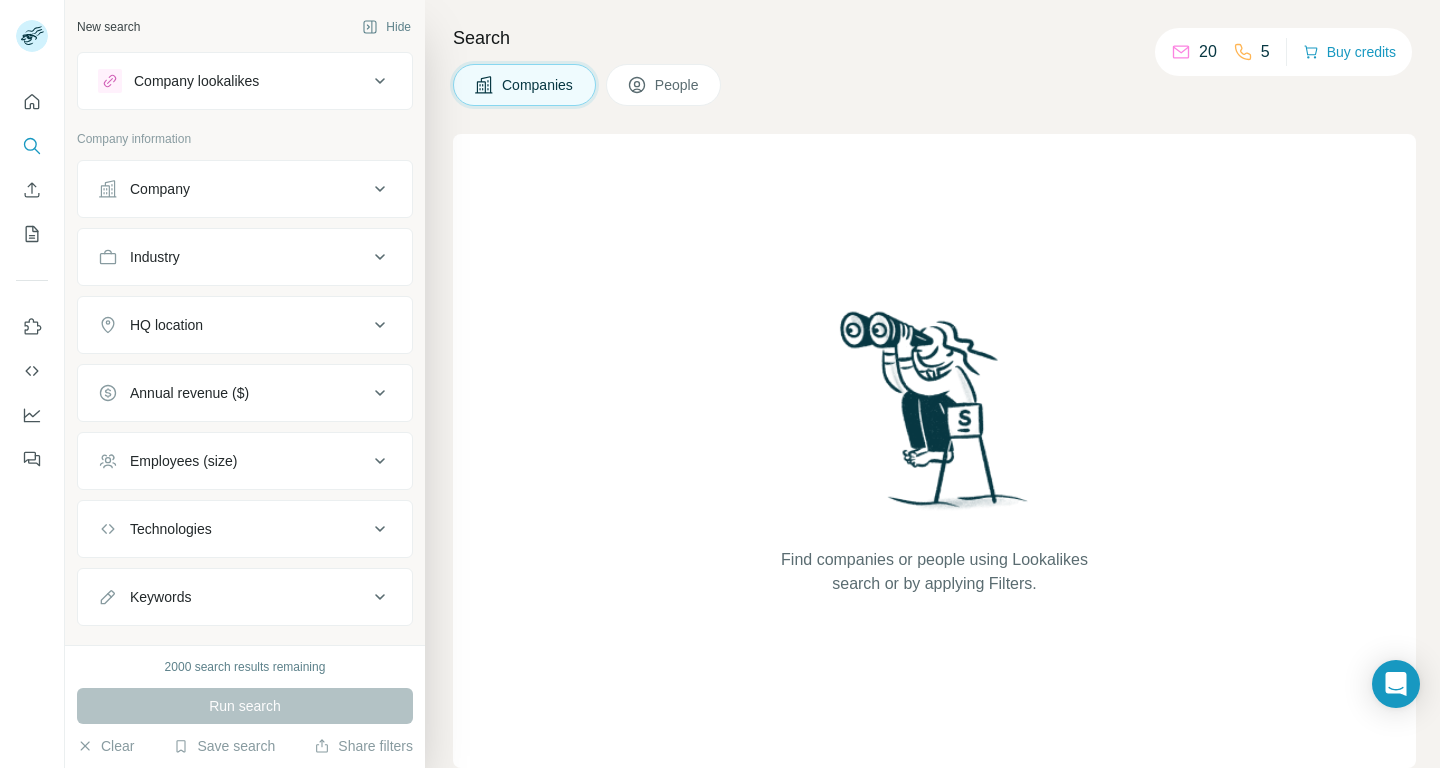 click 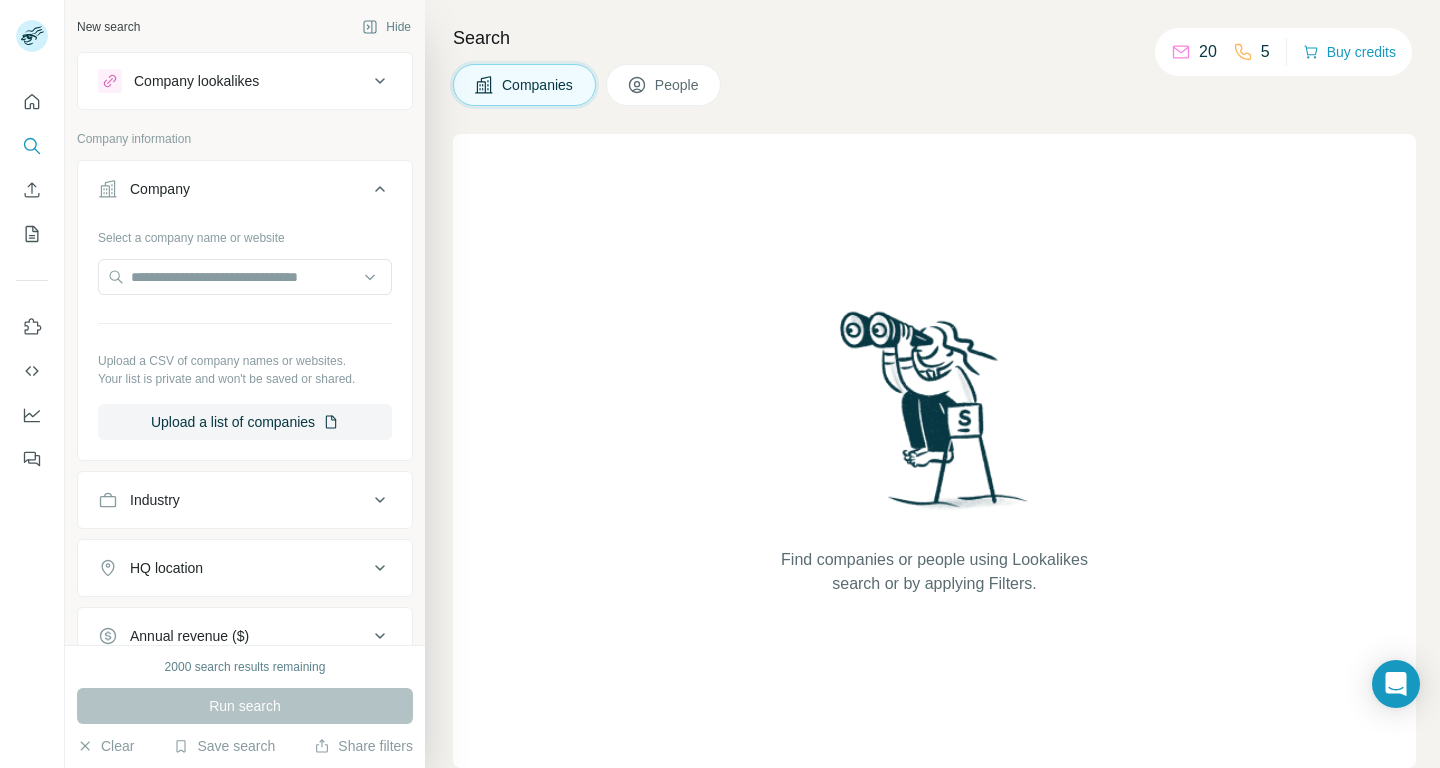 click on "Company" at bounding box center (233, 189) 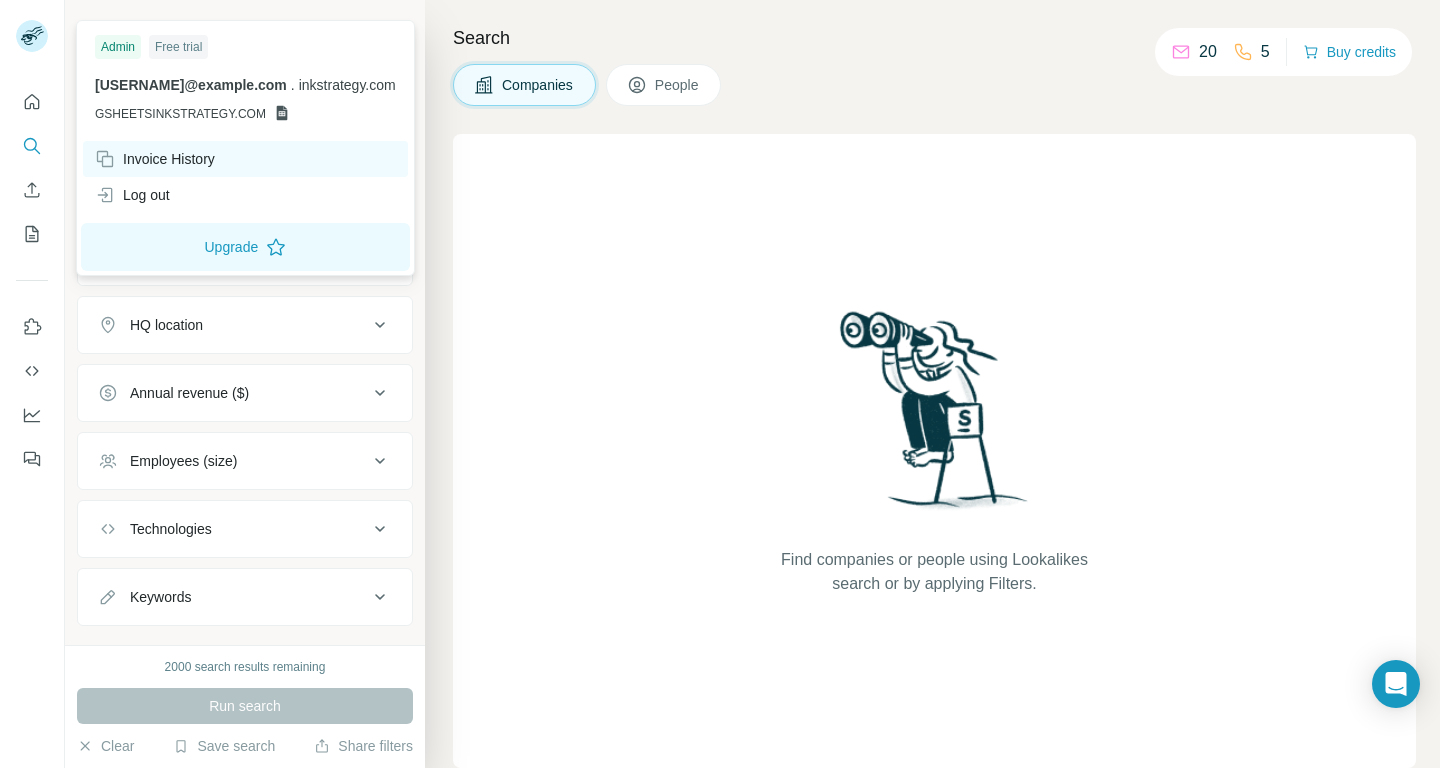 click on "Invoice History" at bounding box center [155, 159] 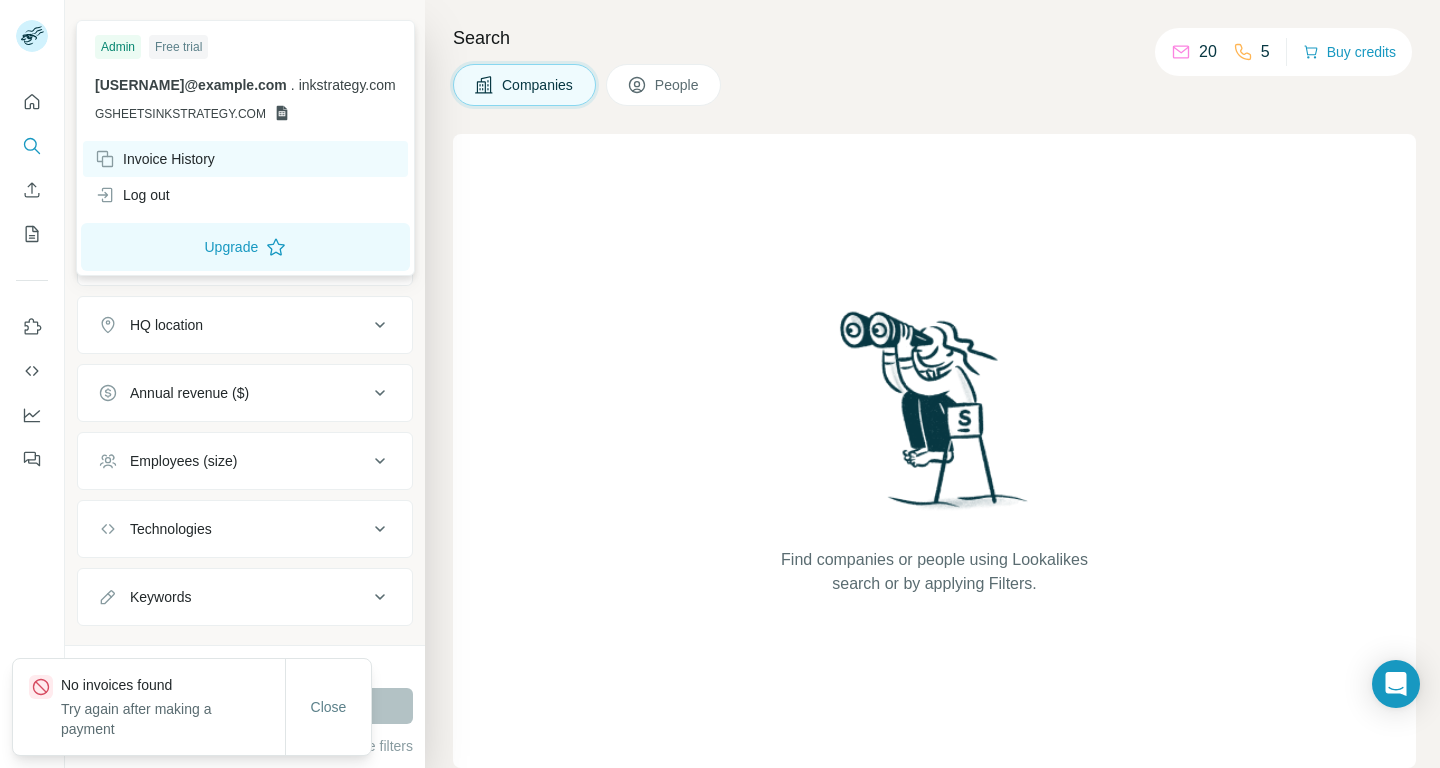 click on "Invoice History" at bounding box center (155, 159) 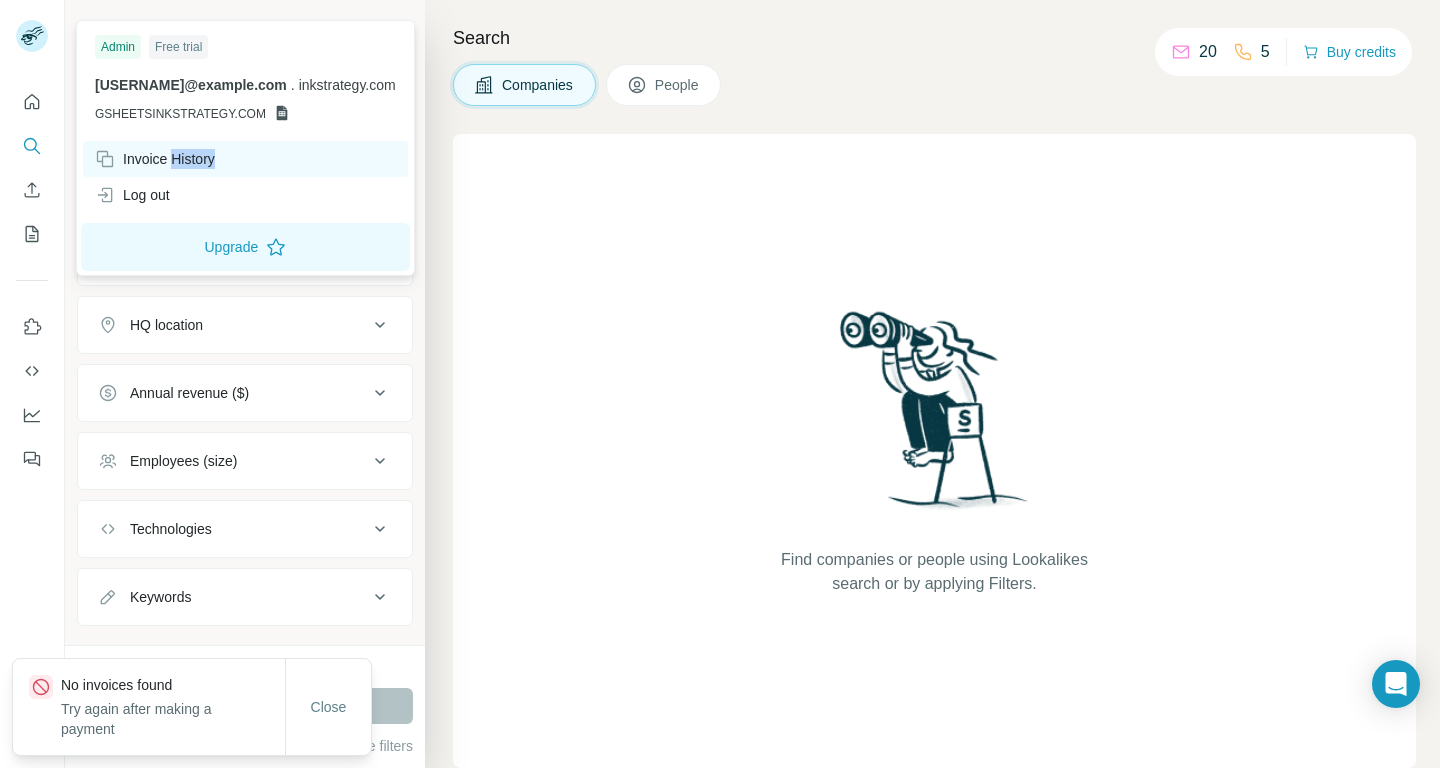 click on "Invoice History" at bounding box center [155, 159] 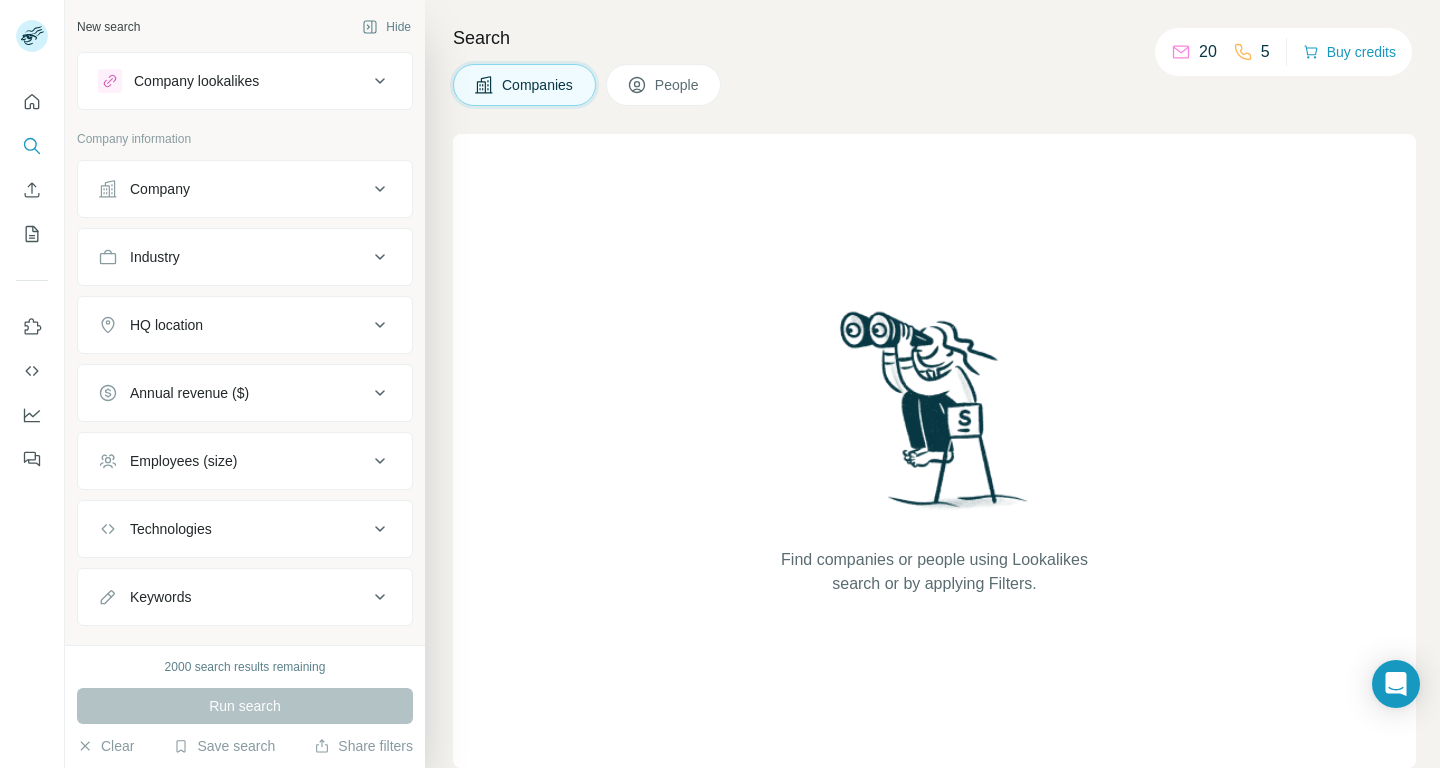 click on "2000 search results remaining Run search Clear Save search Share filters" at bounding box center [245, 706] 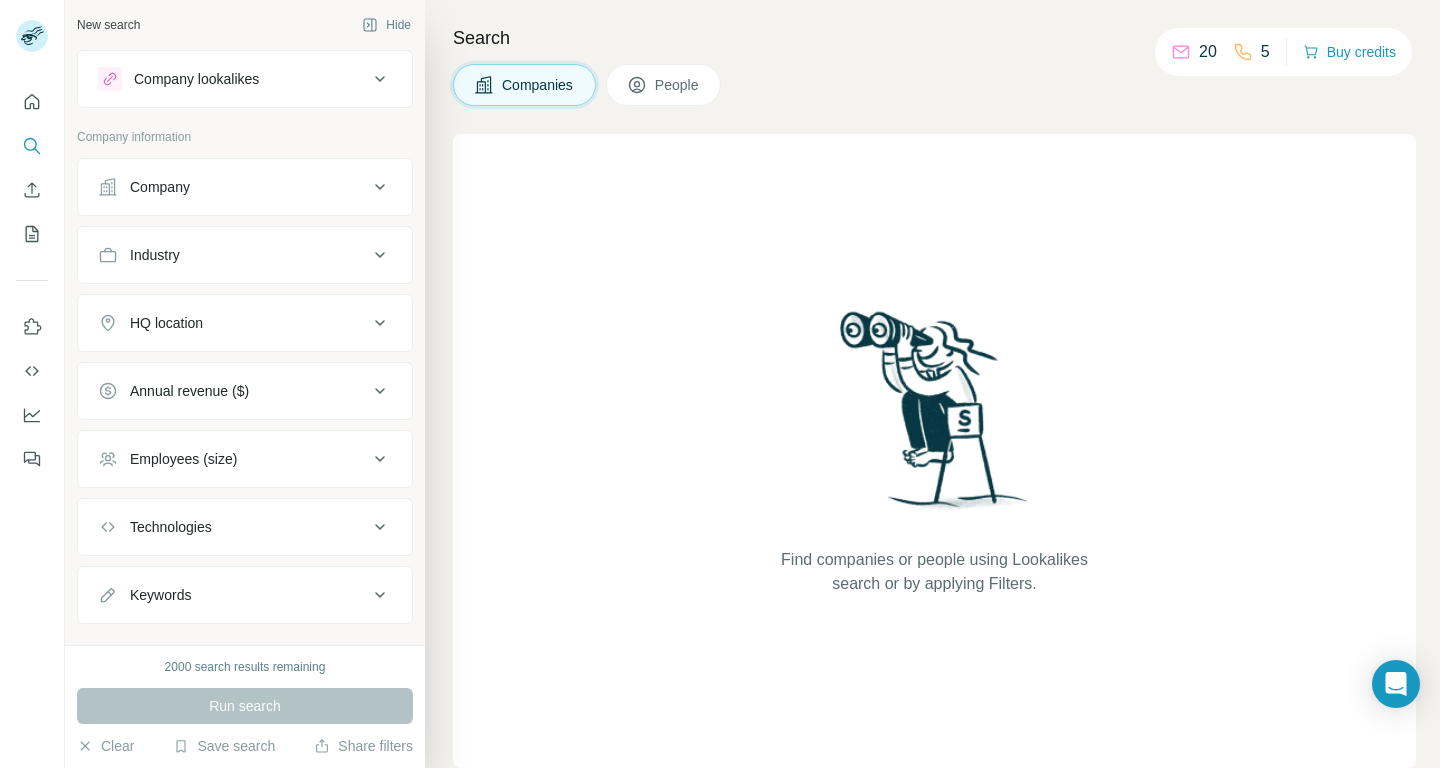 click on "People" at bounding box center [678, 85] 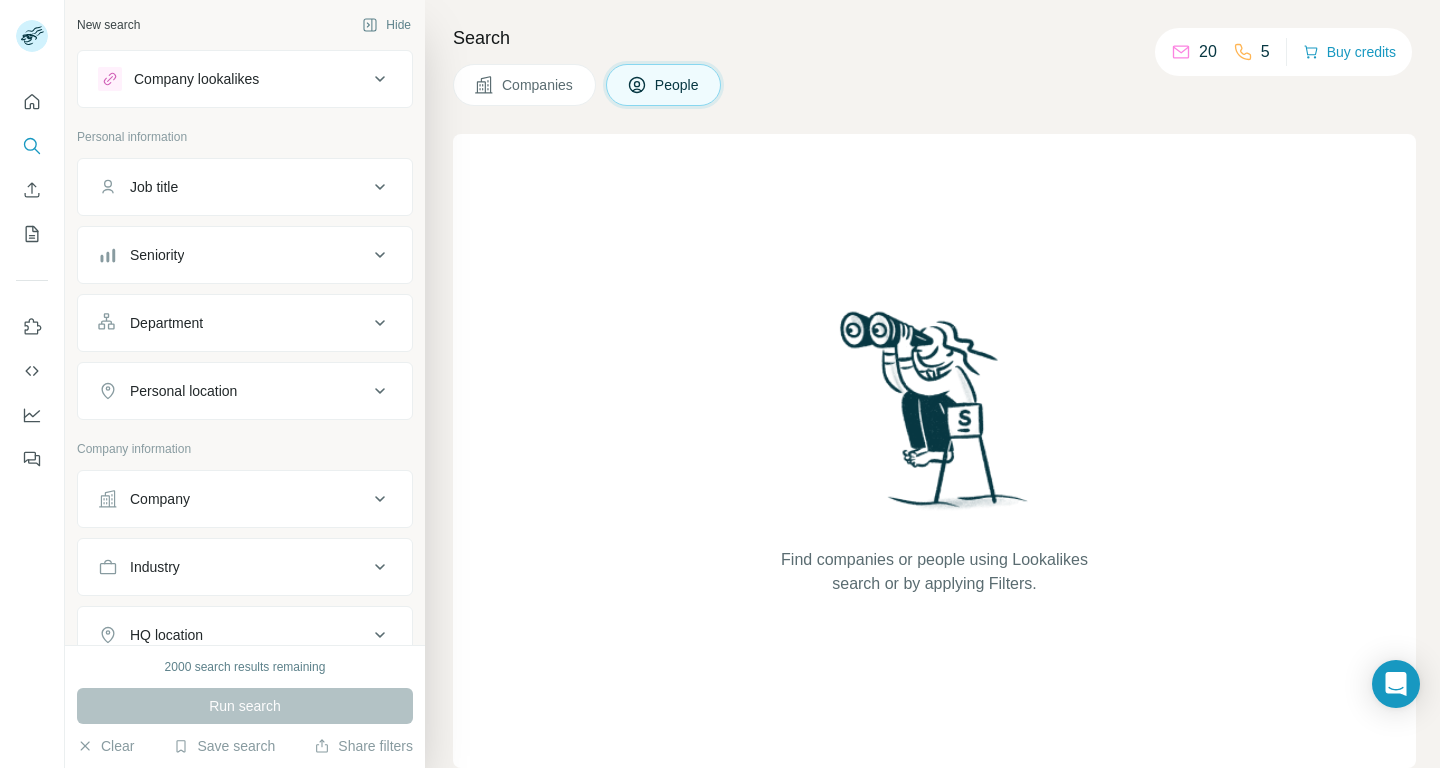 click on "People" at bounding box center [664, 85] 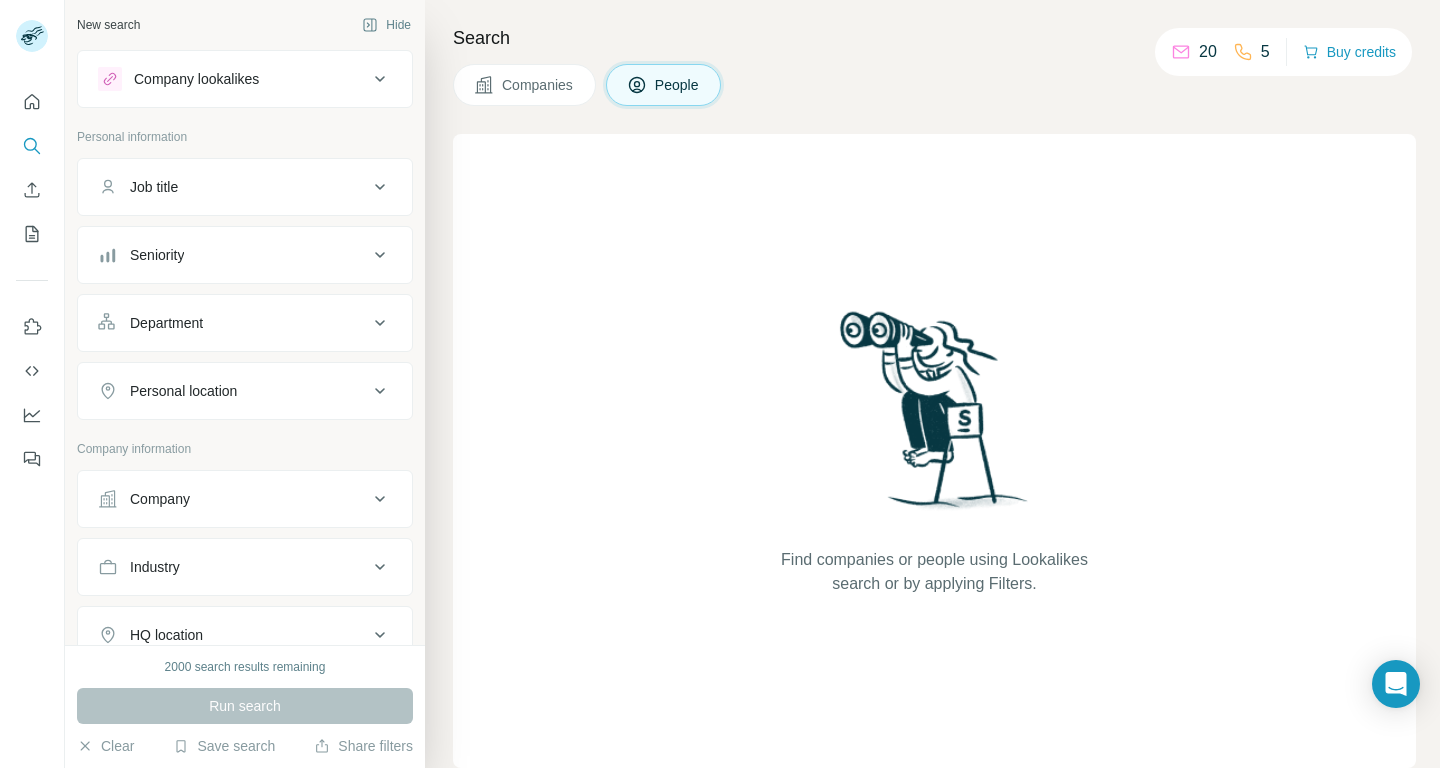 click 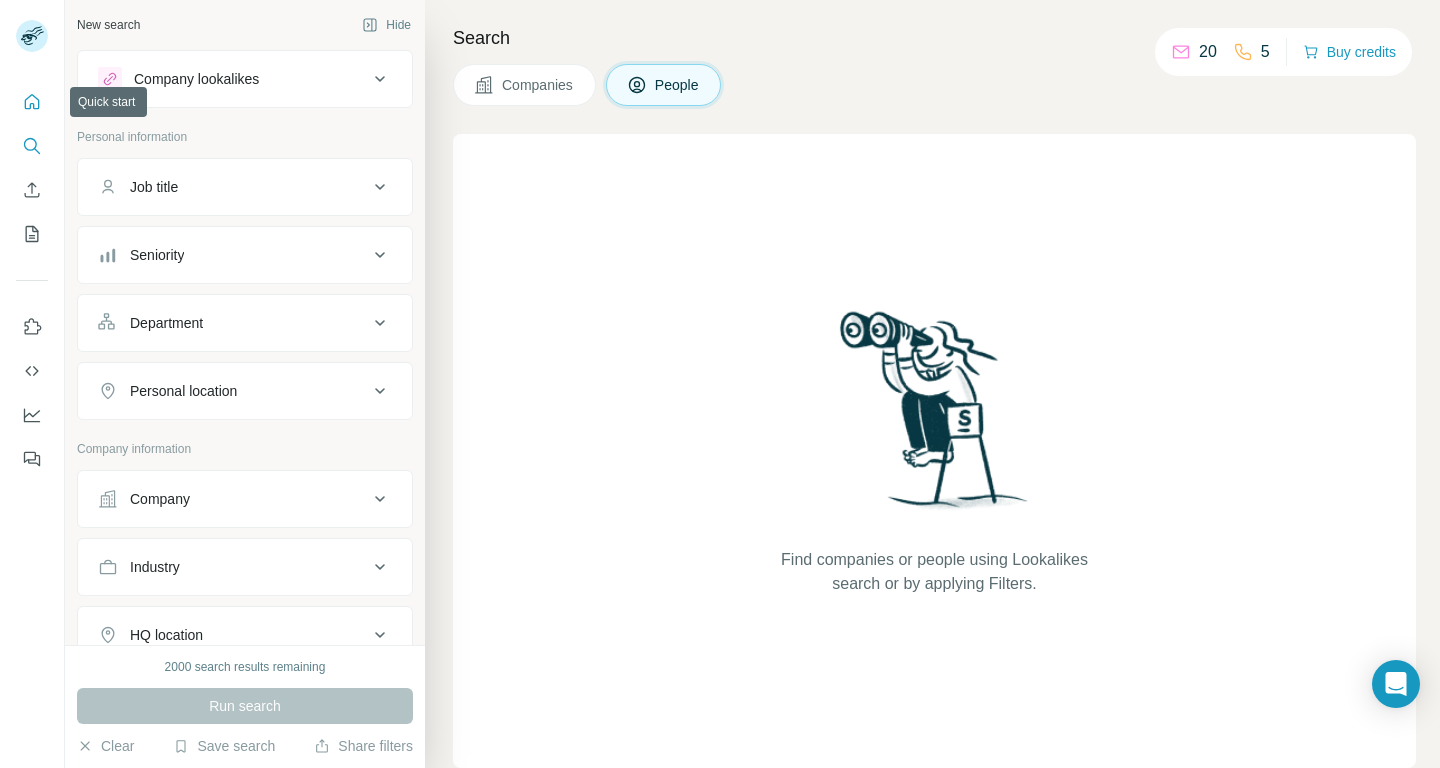 click 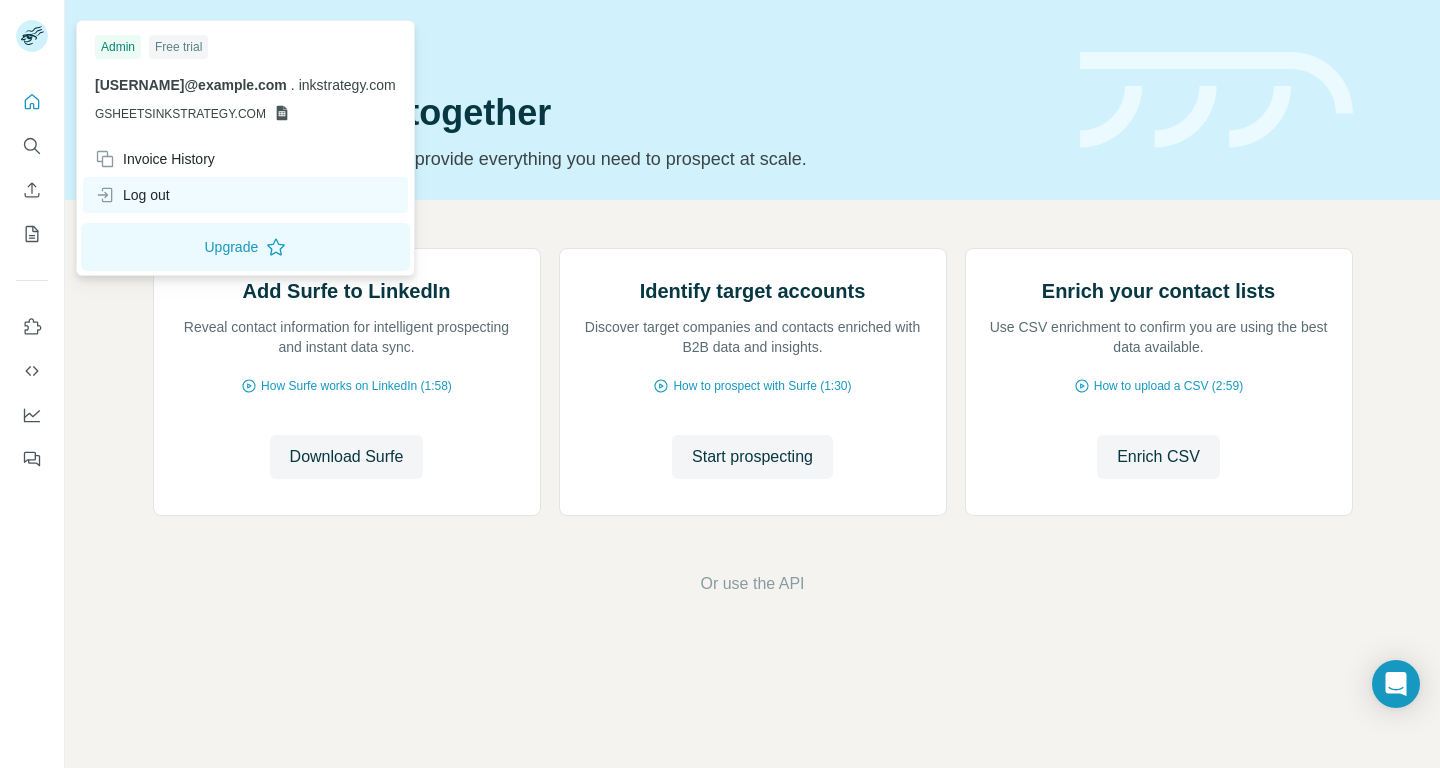 click on "Log out" at bounding box center [132, 195] 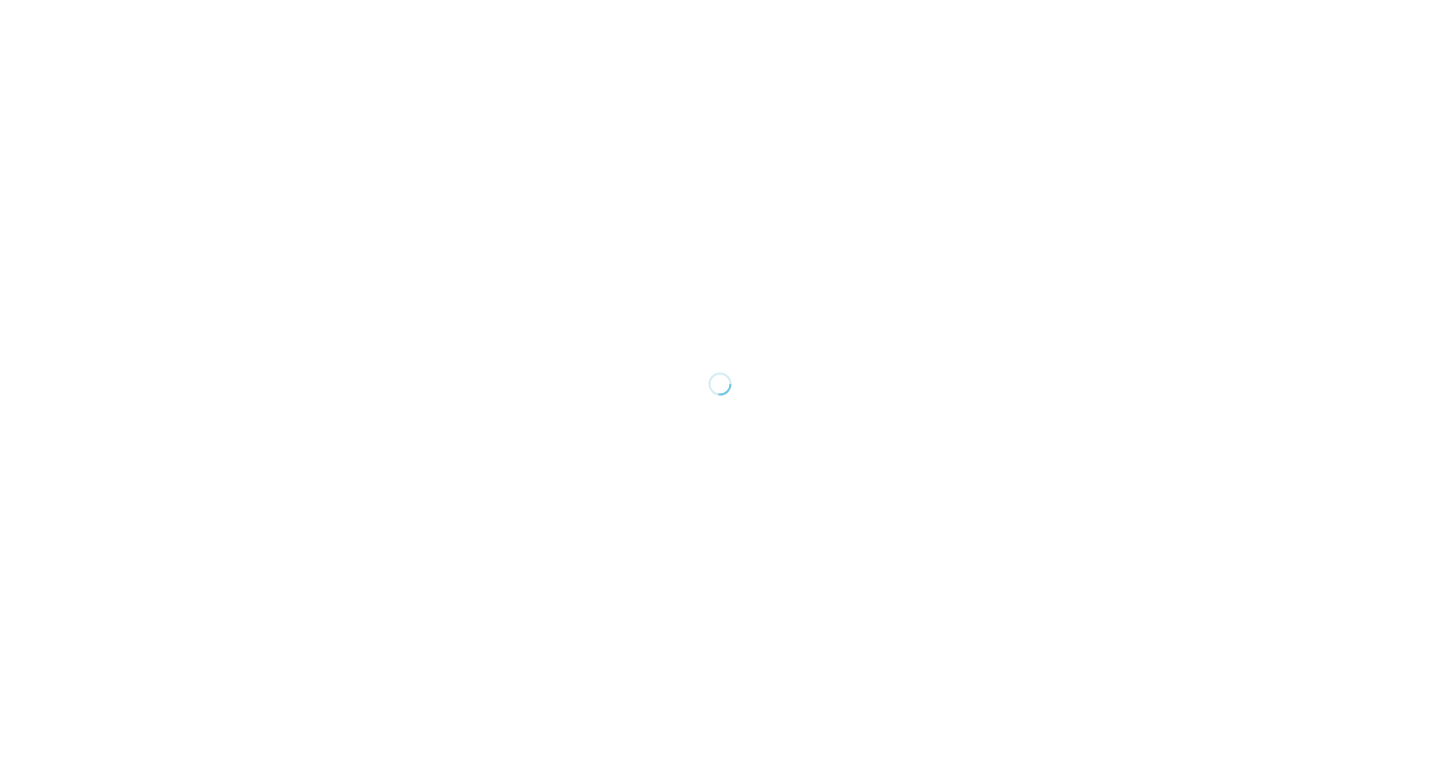 scroll, scrollTop: 0, scrollLeft: 0, axis: both 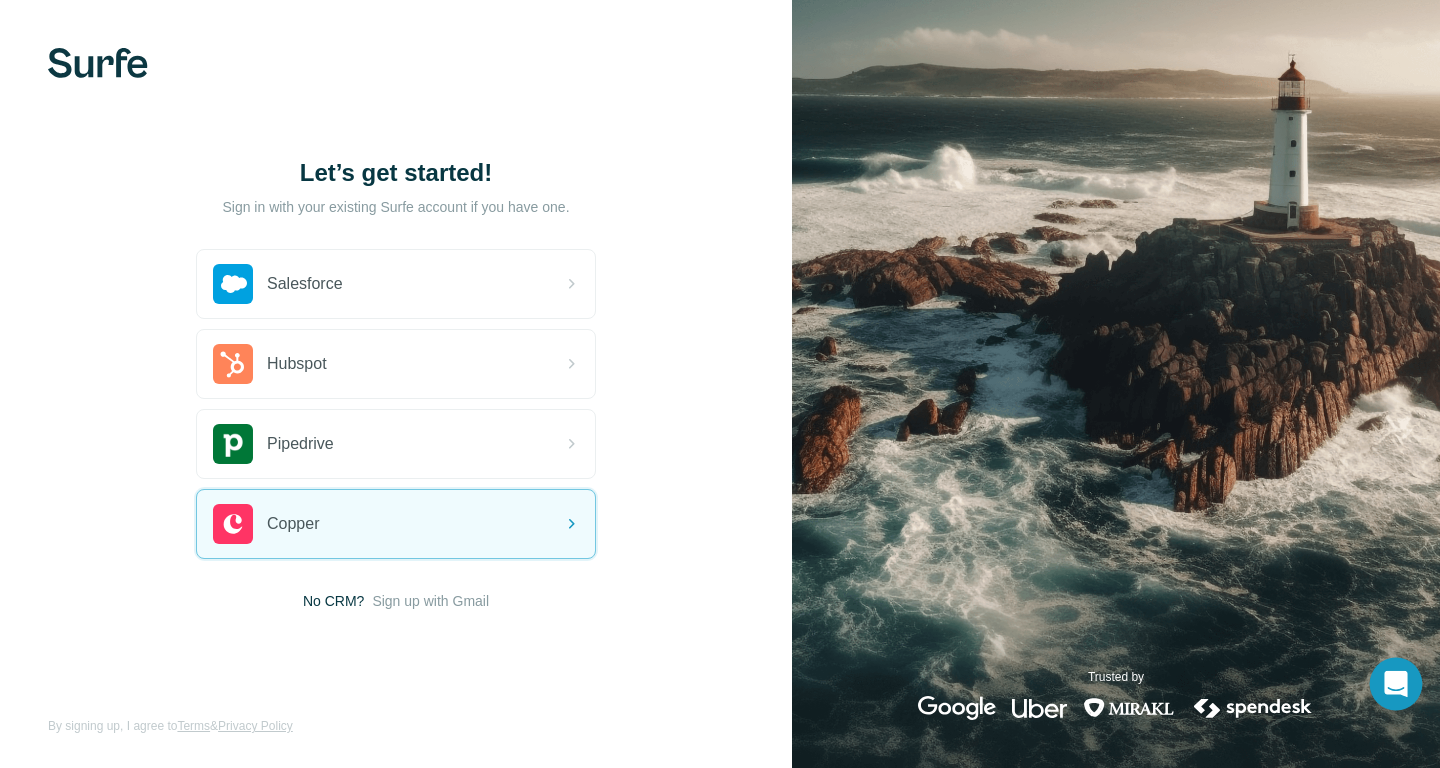 click at bounding box center (1396, 684) 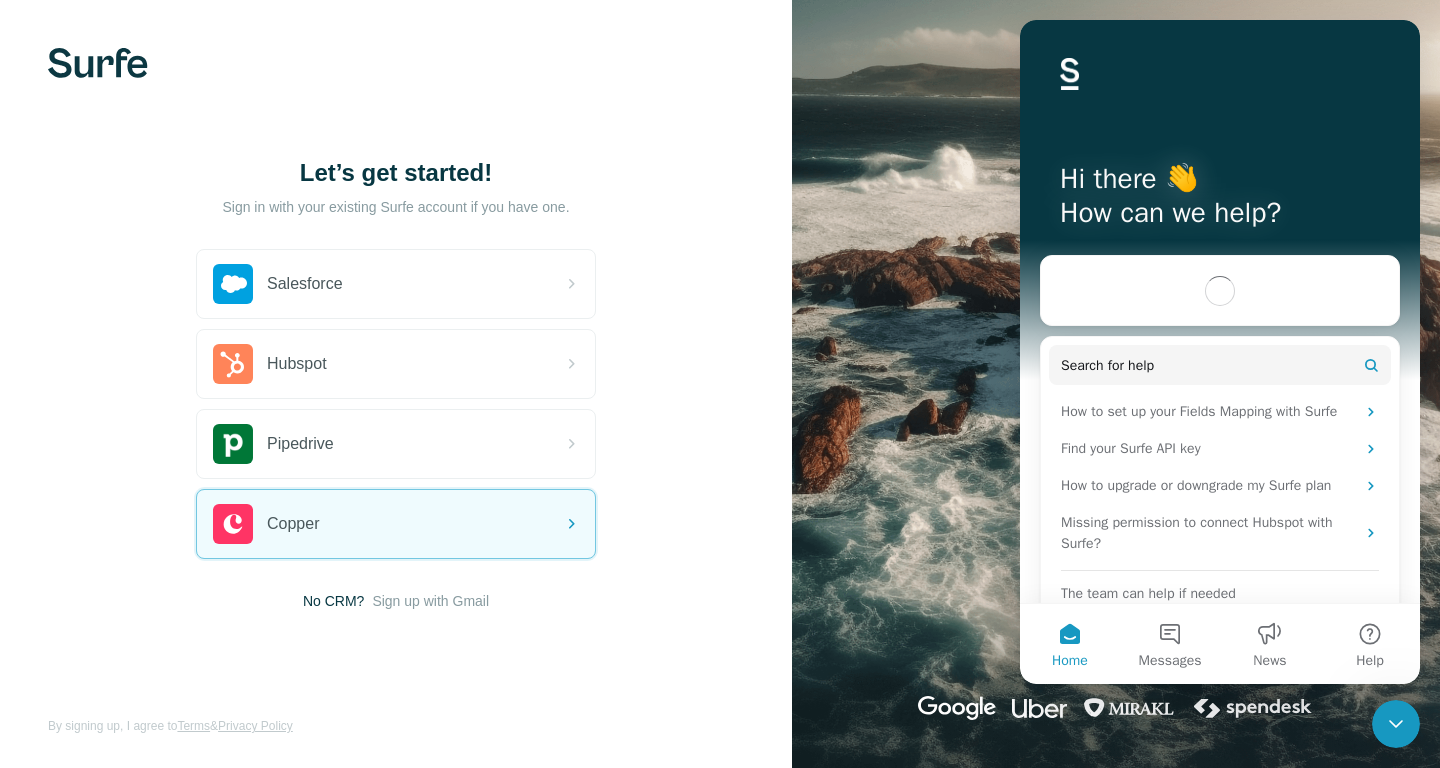 scroll, scrollTop: 0, scrollLeft: 0, axis: both 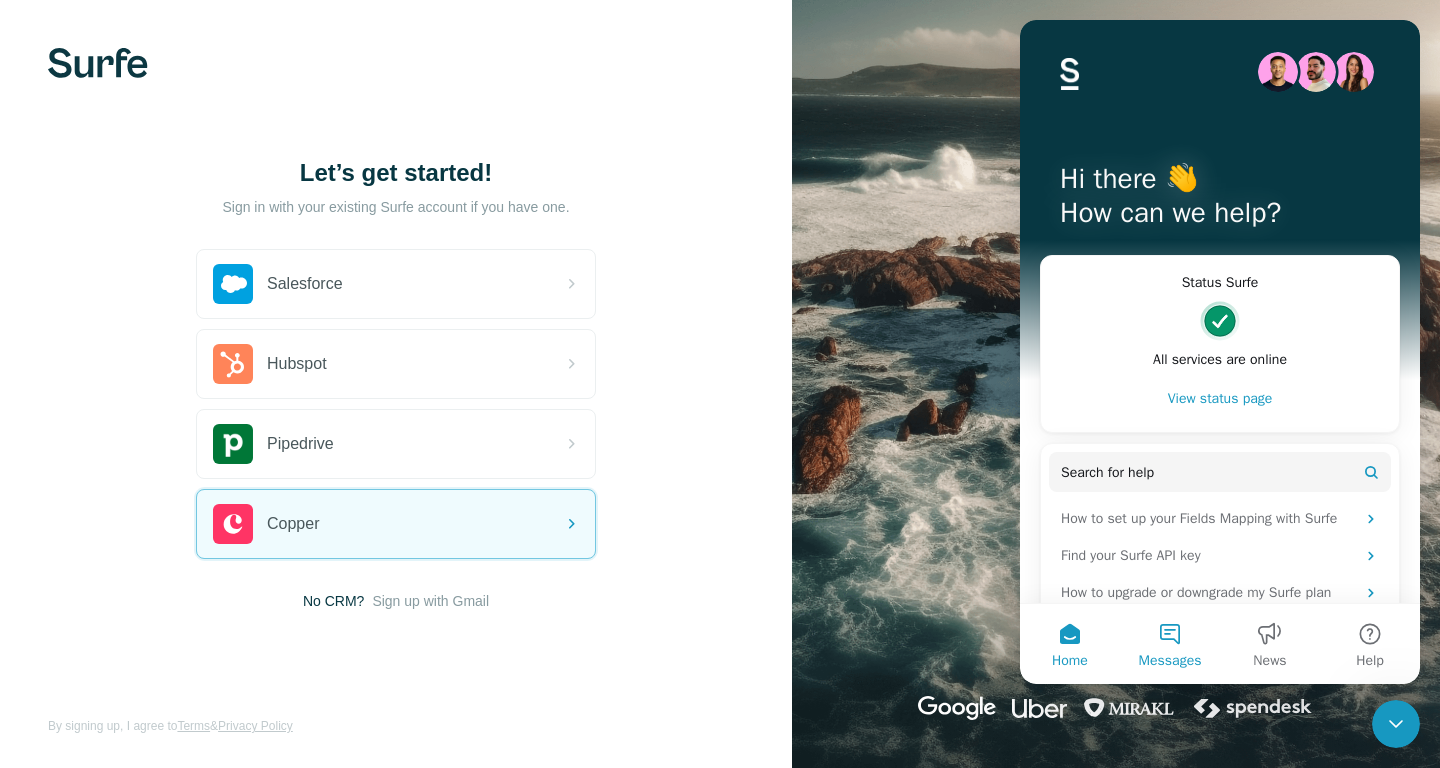 click on "Messages" at bounding box center (1170, 644) 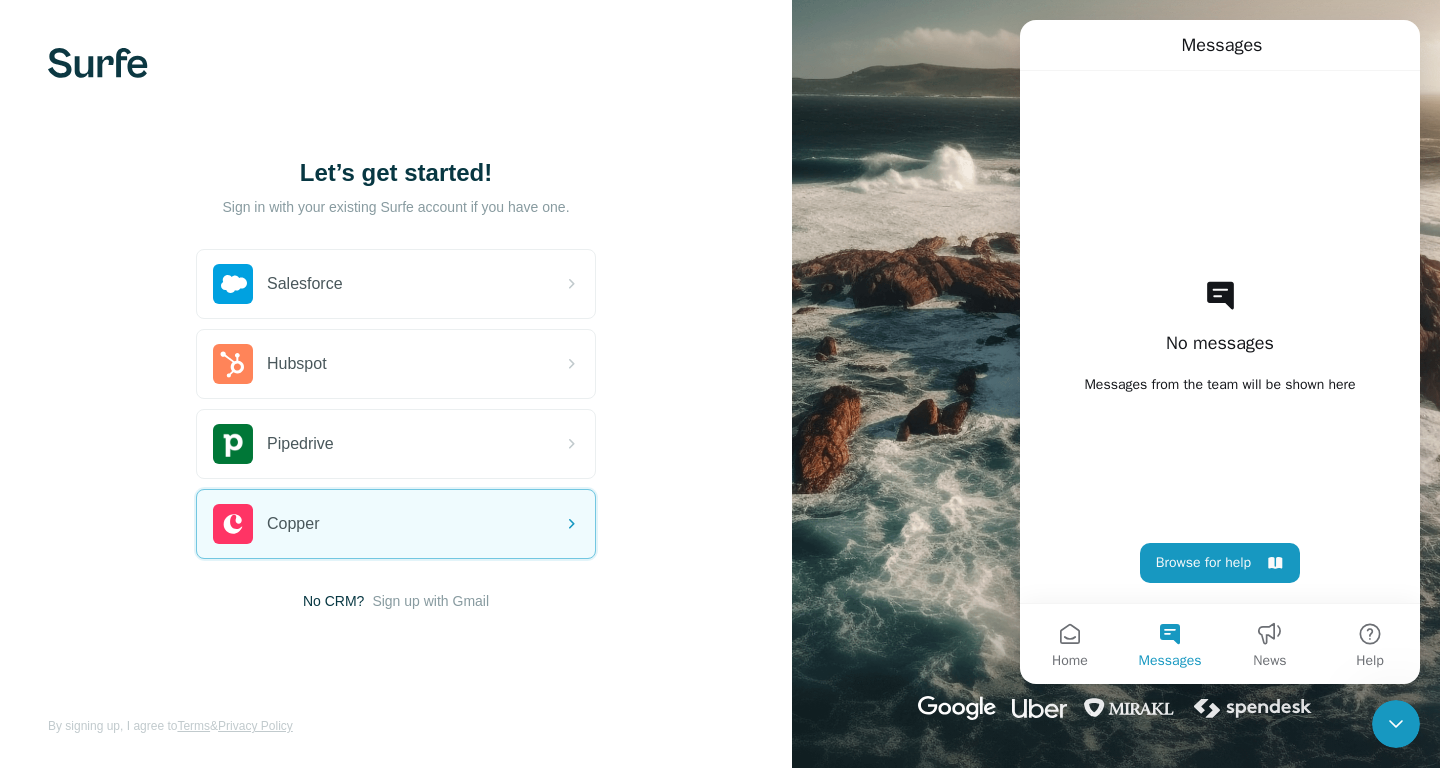click on "No messages Messages from the team will be shown here Browse for help" at bounding box center (1220, 337) 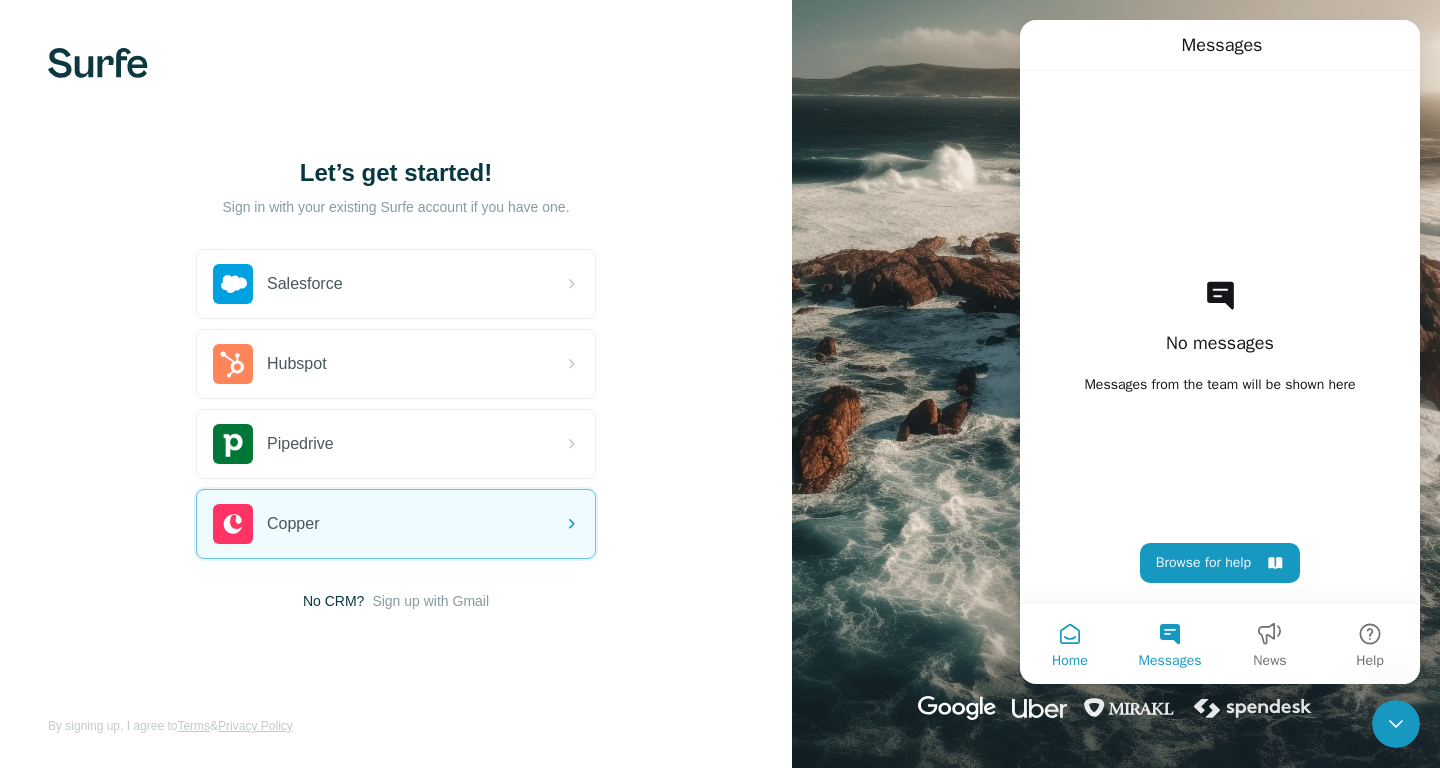 click on "Home" at bounding box center (1070, 644) 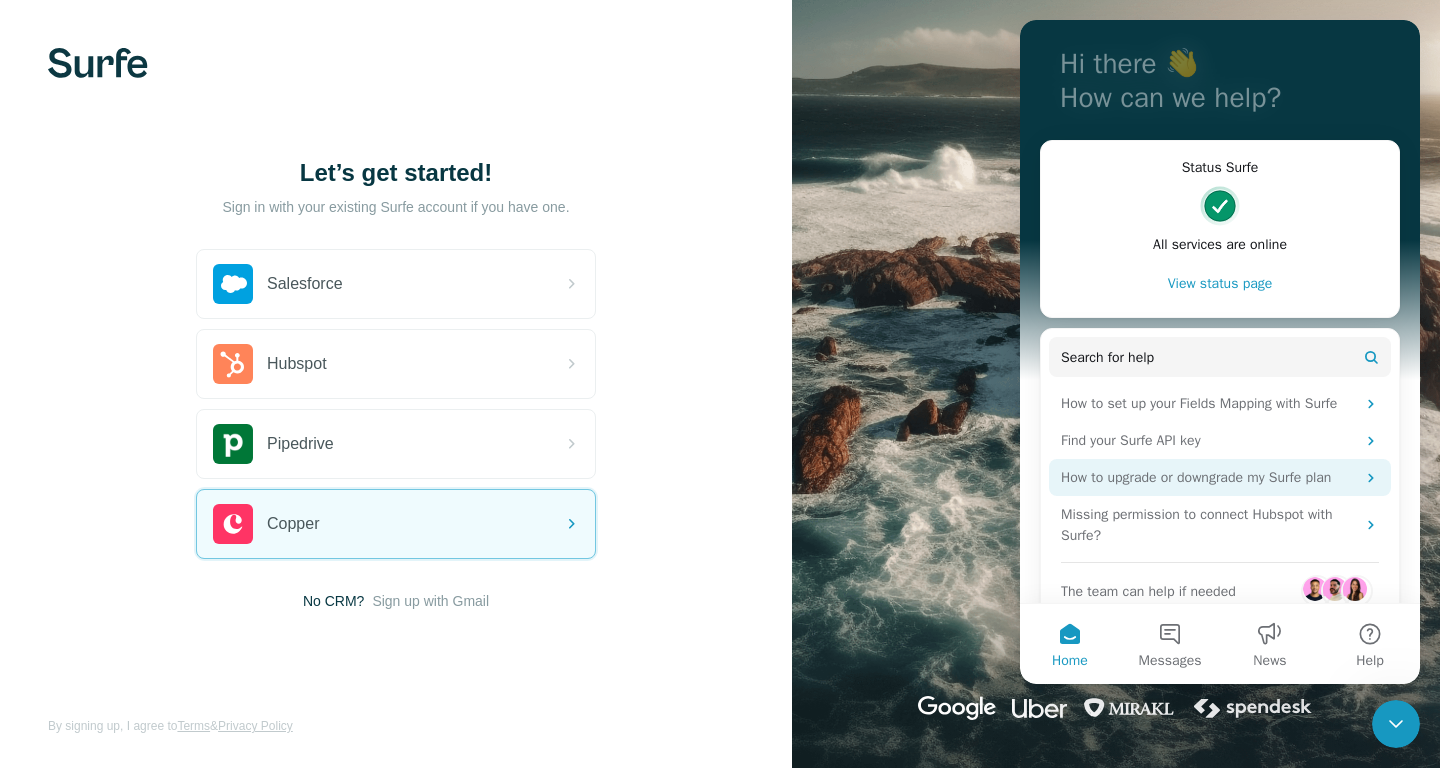 scroll, scrollTop: 142, scrollLeft: 0, axis: vertical 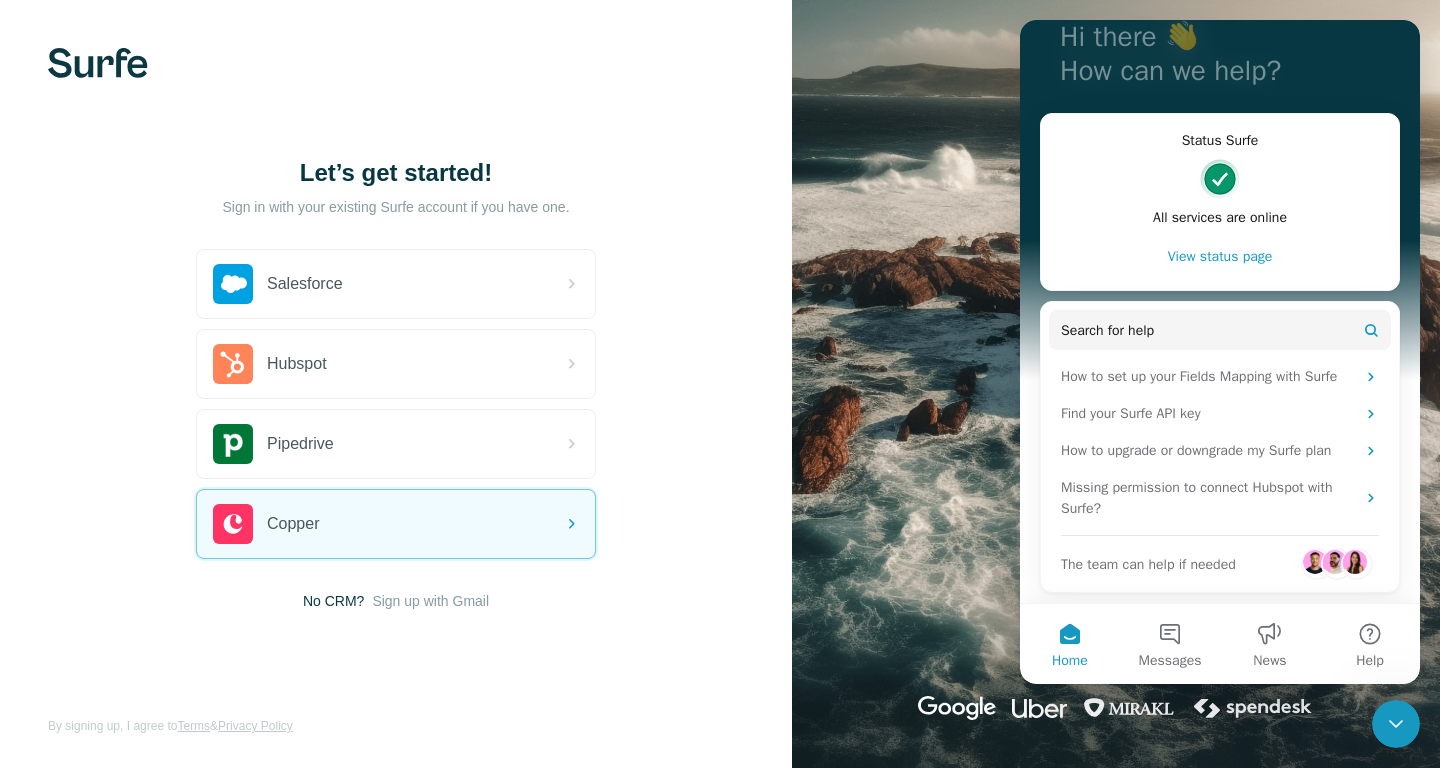 click on "The team can help if needed" at bounding box center (1148, 564) 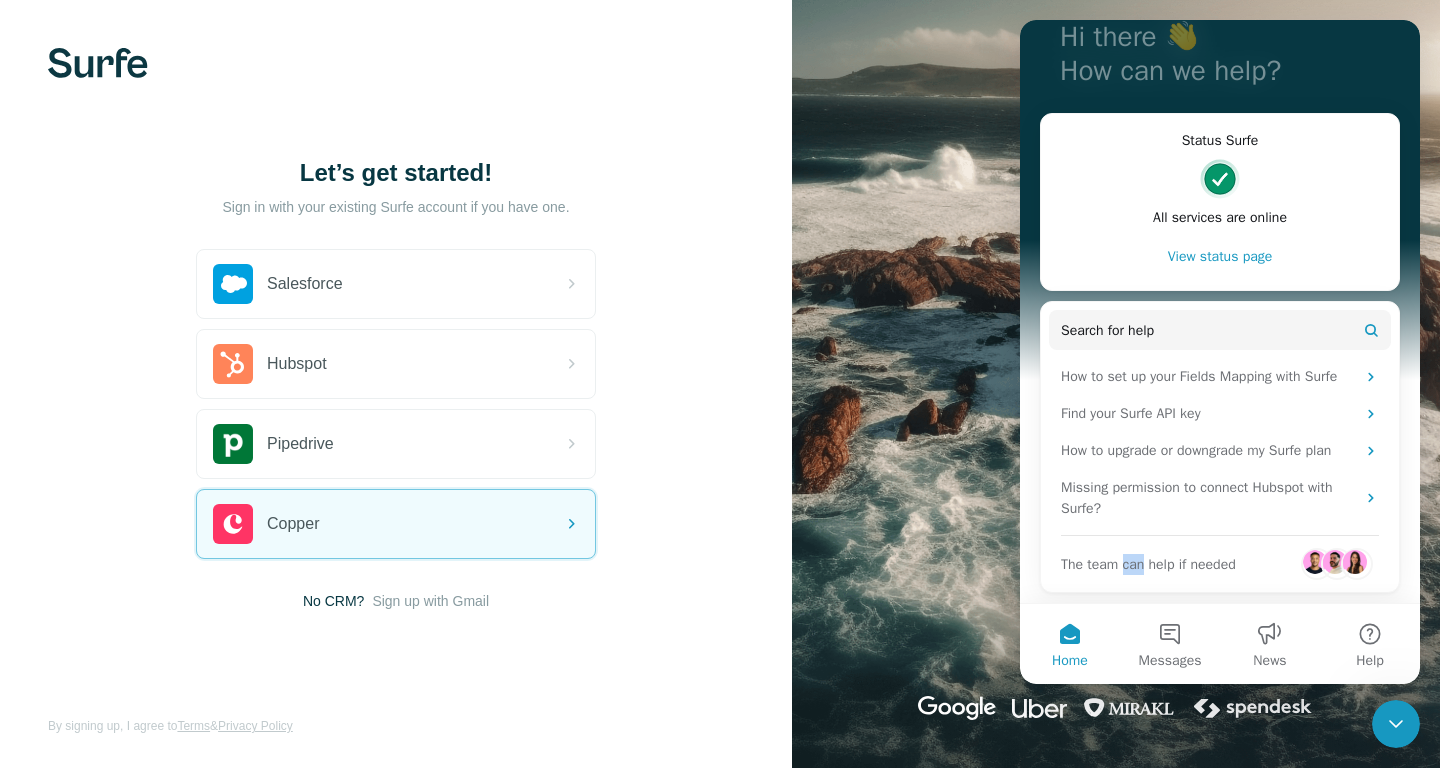 click on "The team can help if needed" at bounding box center (1148, 564) 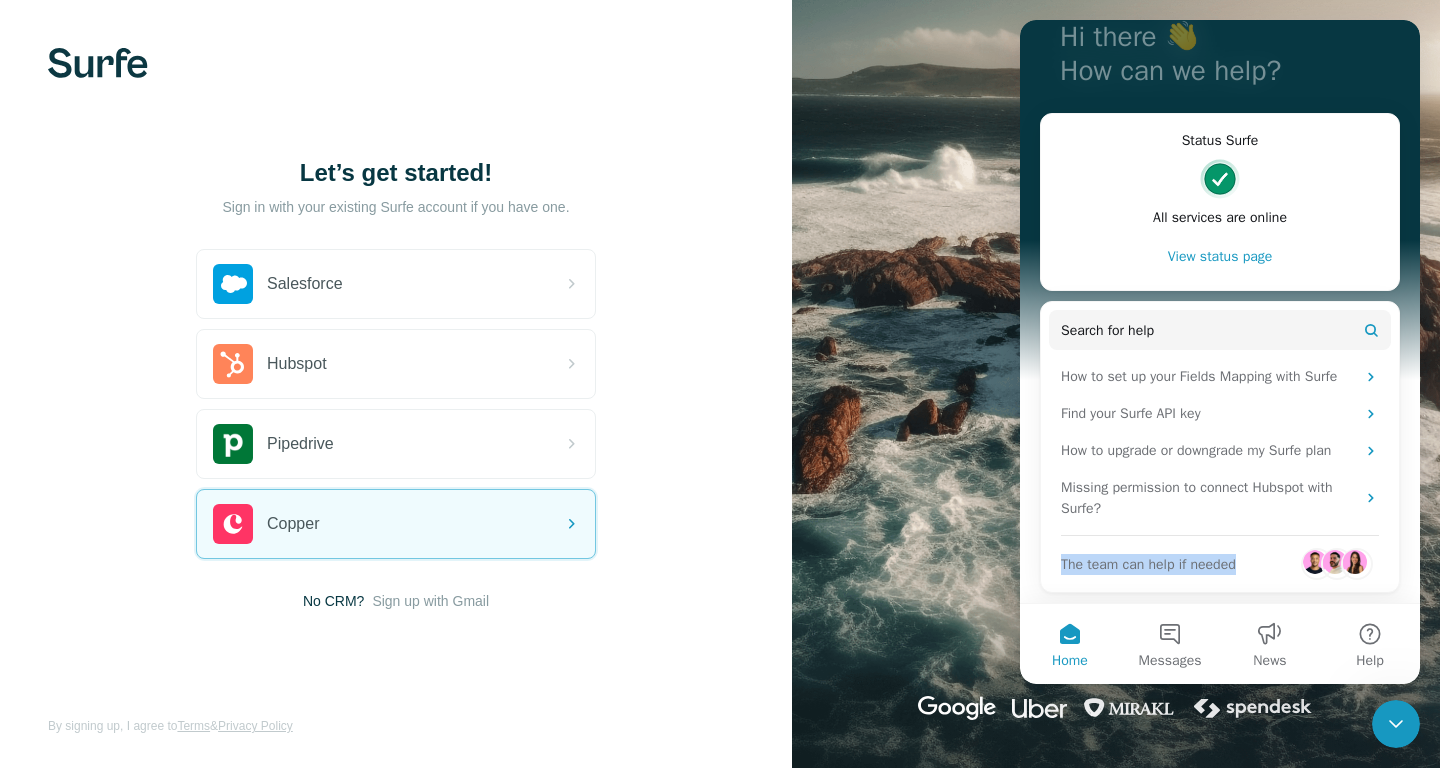 click on "The team can help if needed" at bounding box center [1148, 564] 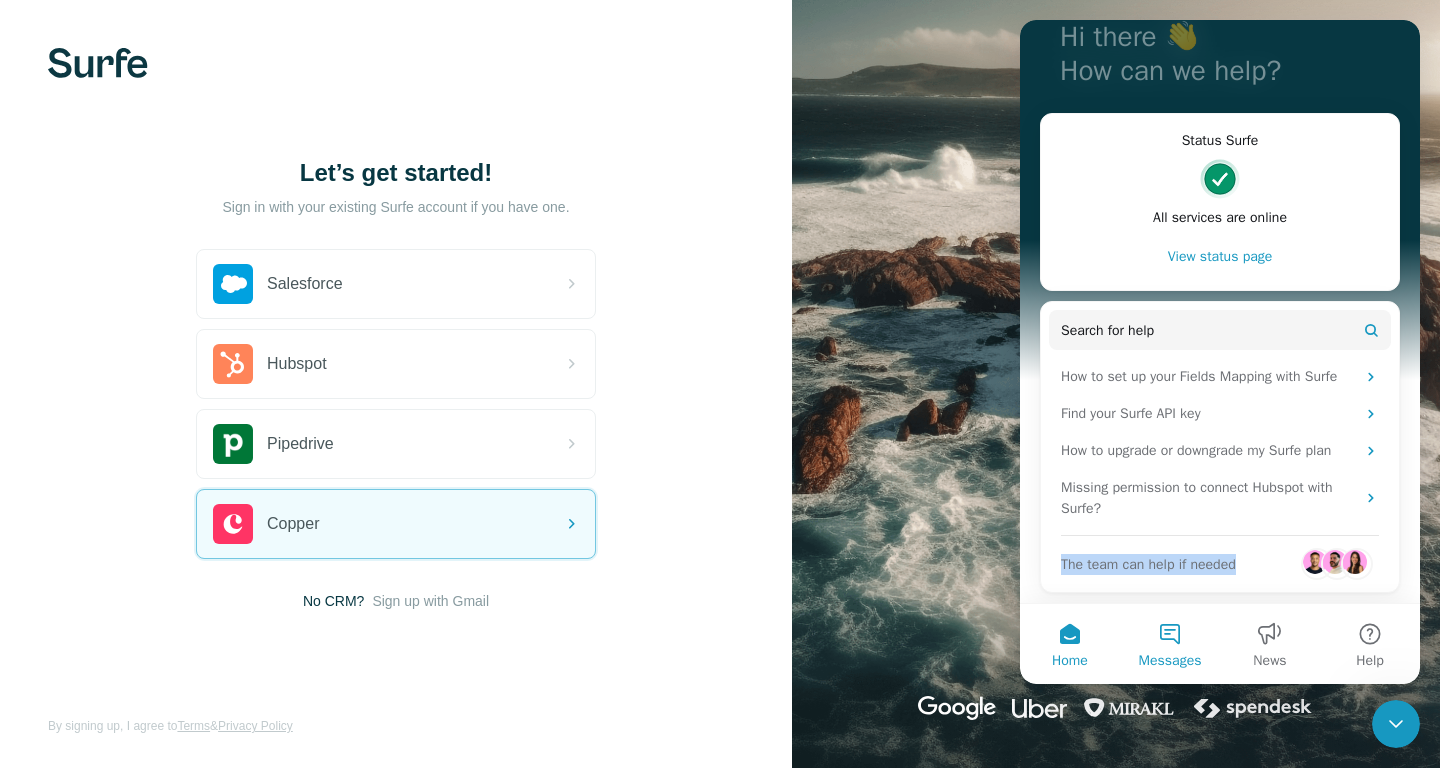 click on "Messages" at bounding box center [1170, 644] 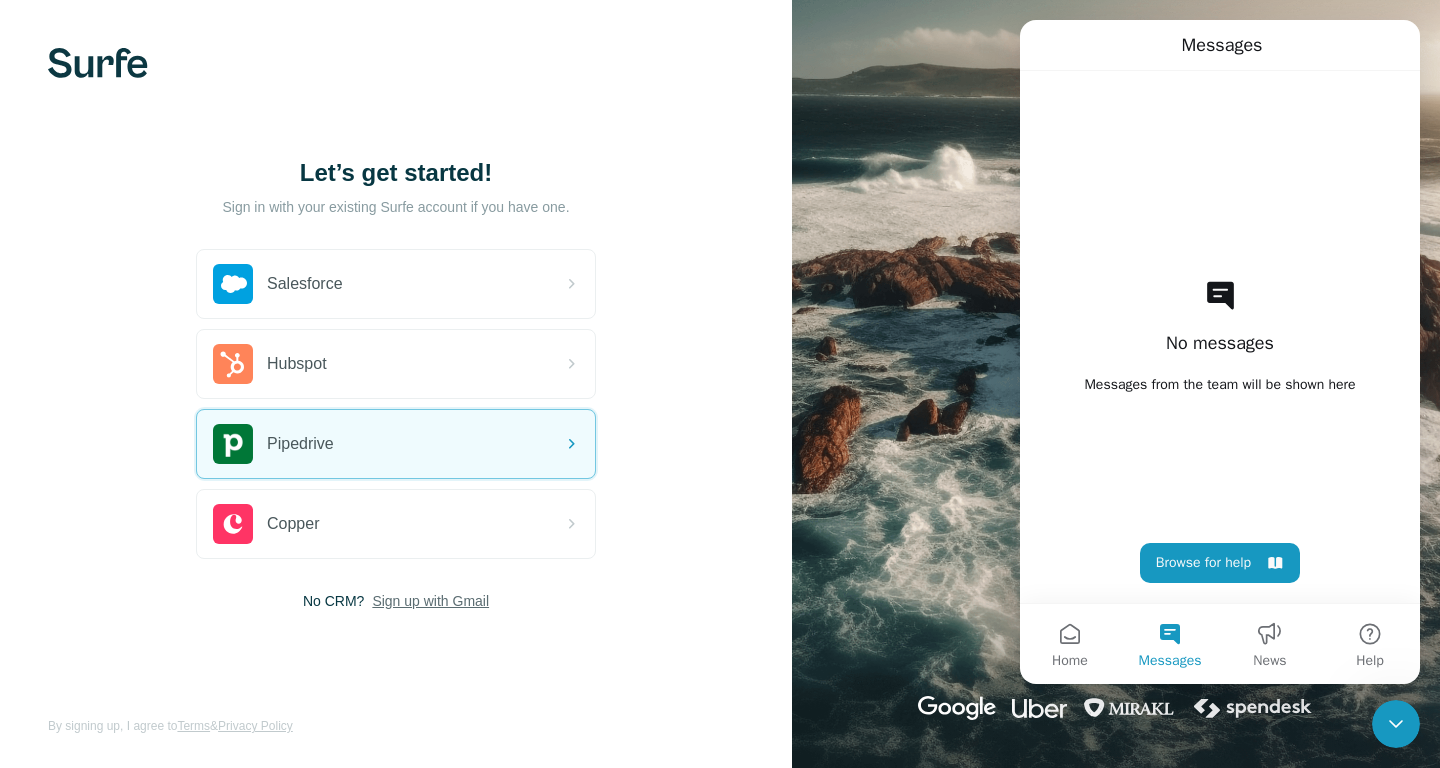 click on "Sign up with Gmail" at bounding box center [430, 601] 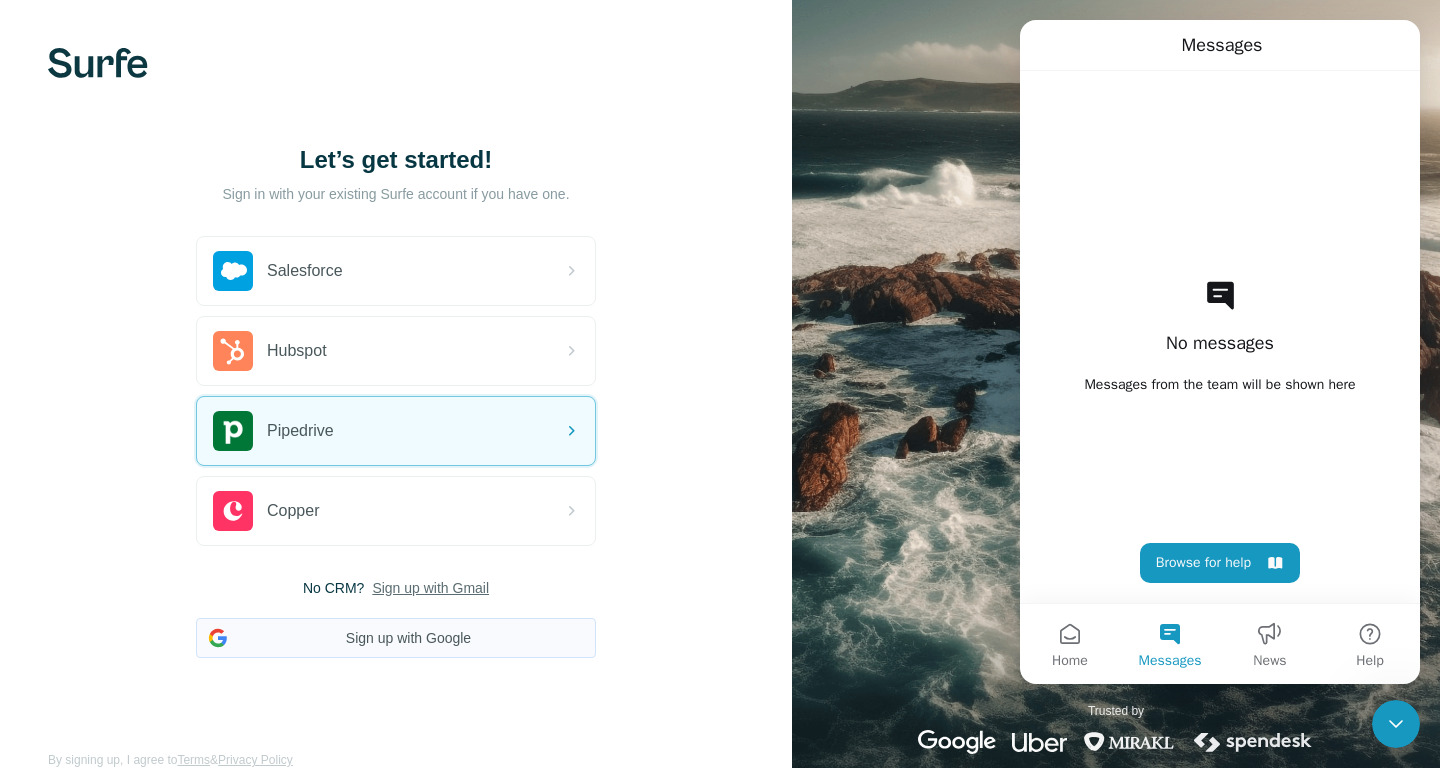 click on "Sign up with Google" at bounding box center [396, 638] 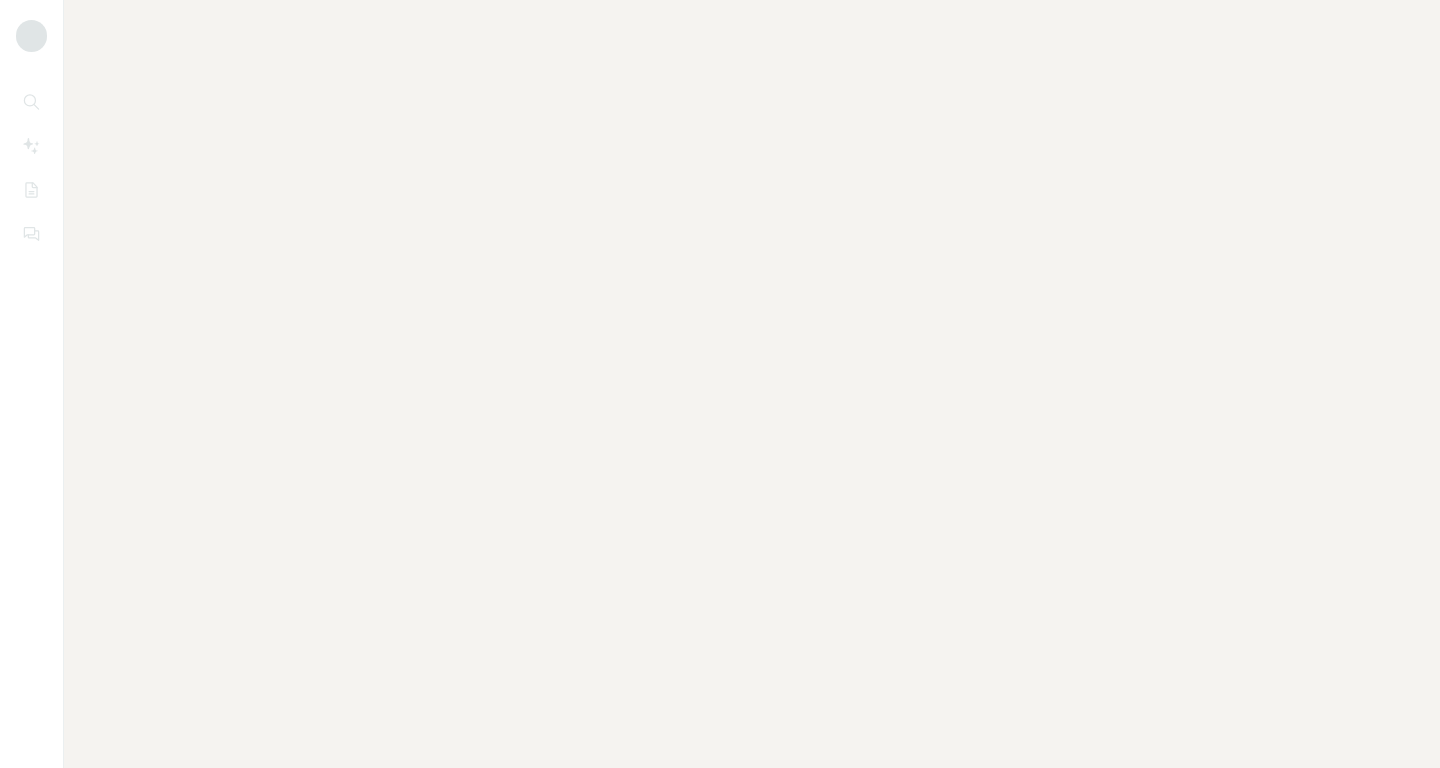 scroll, scrollTop: 0, scrollLeft: 0, axis: both 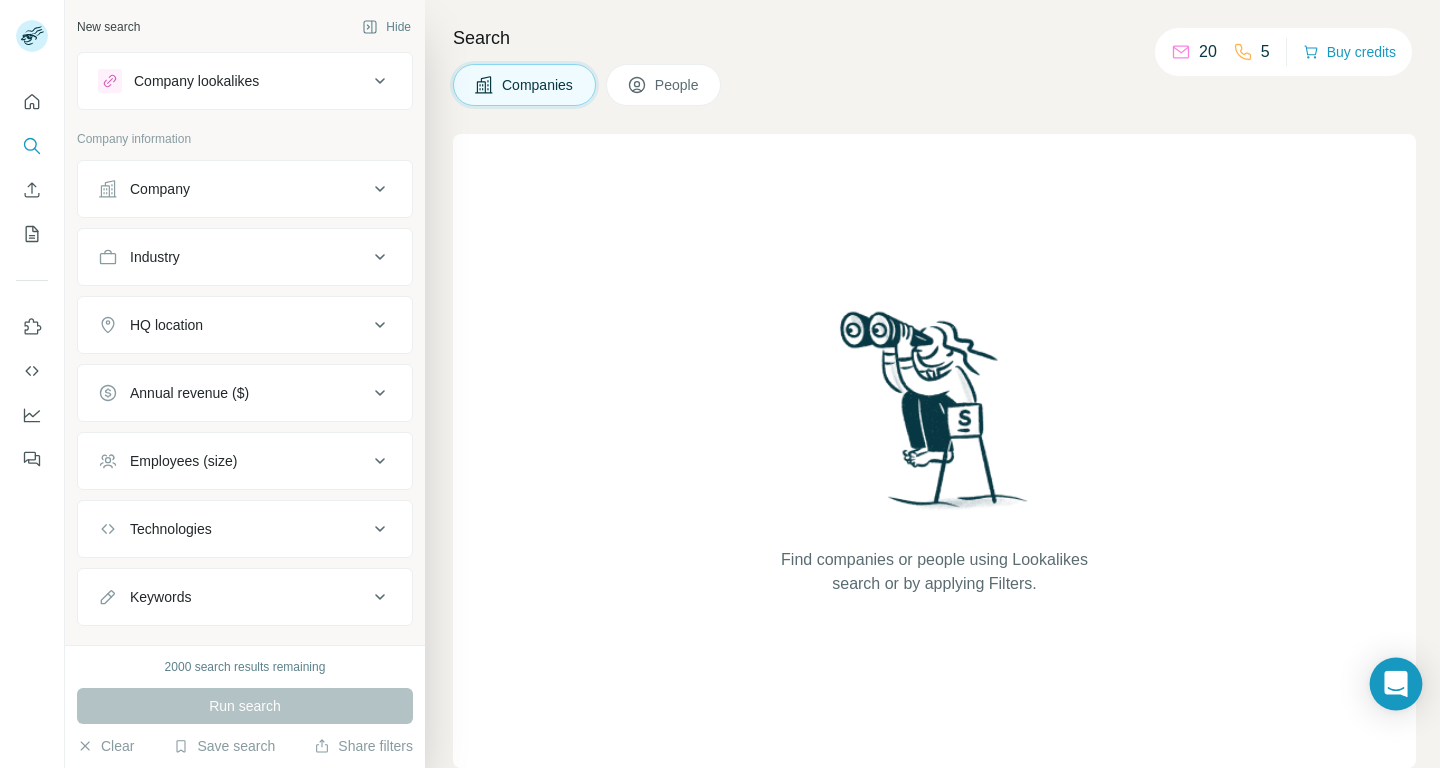 click 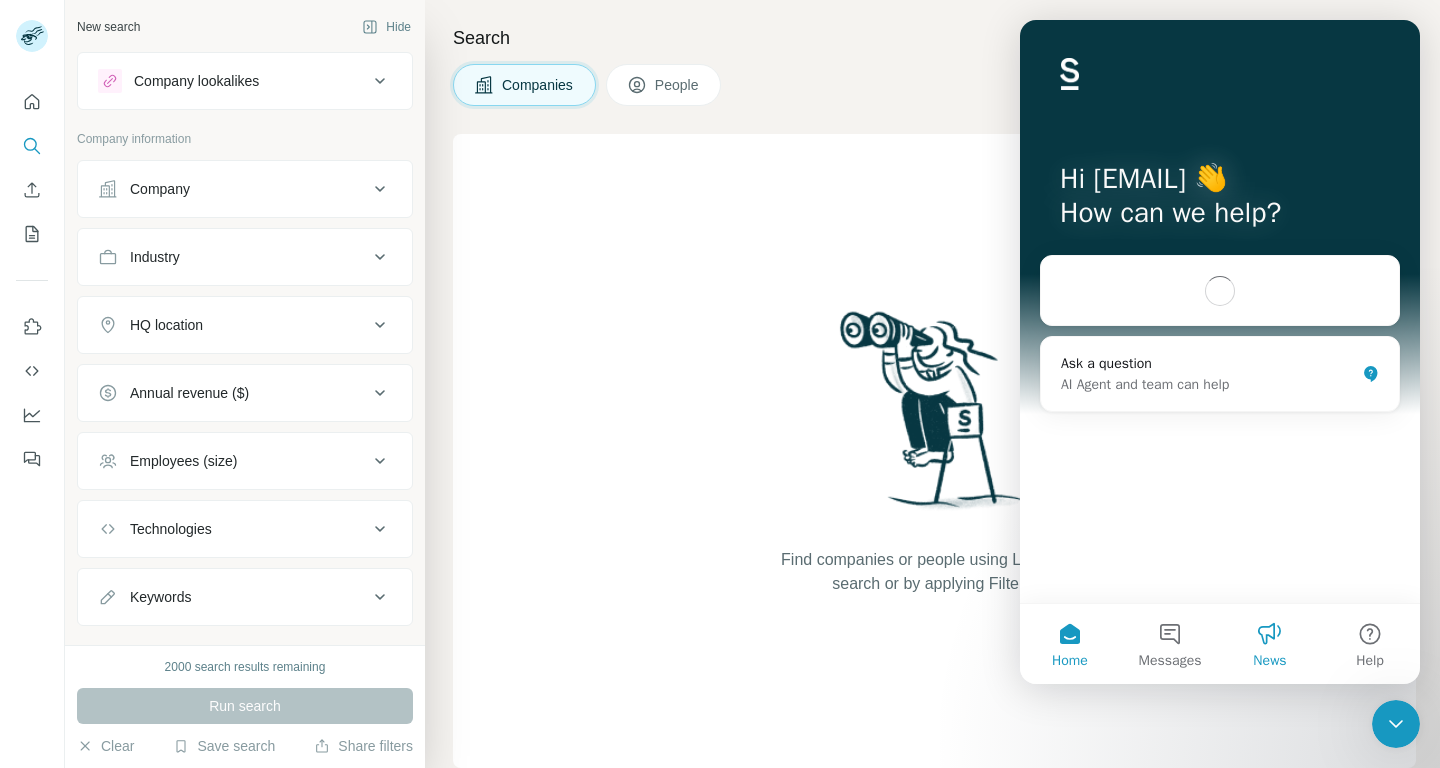 scroll, scrollTop: 0, scrollLeft: 0, axis: both 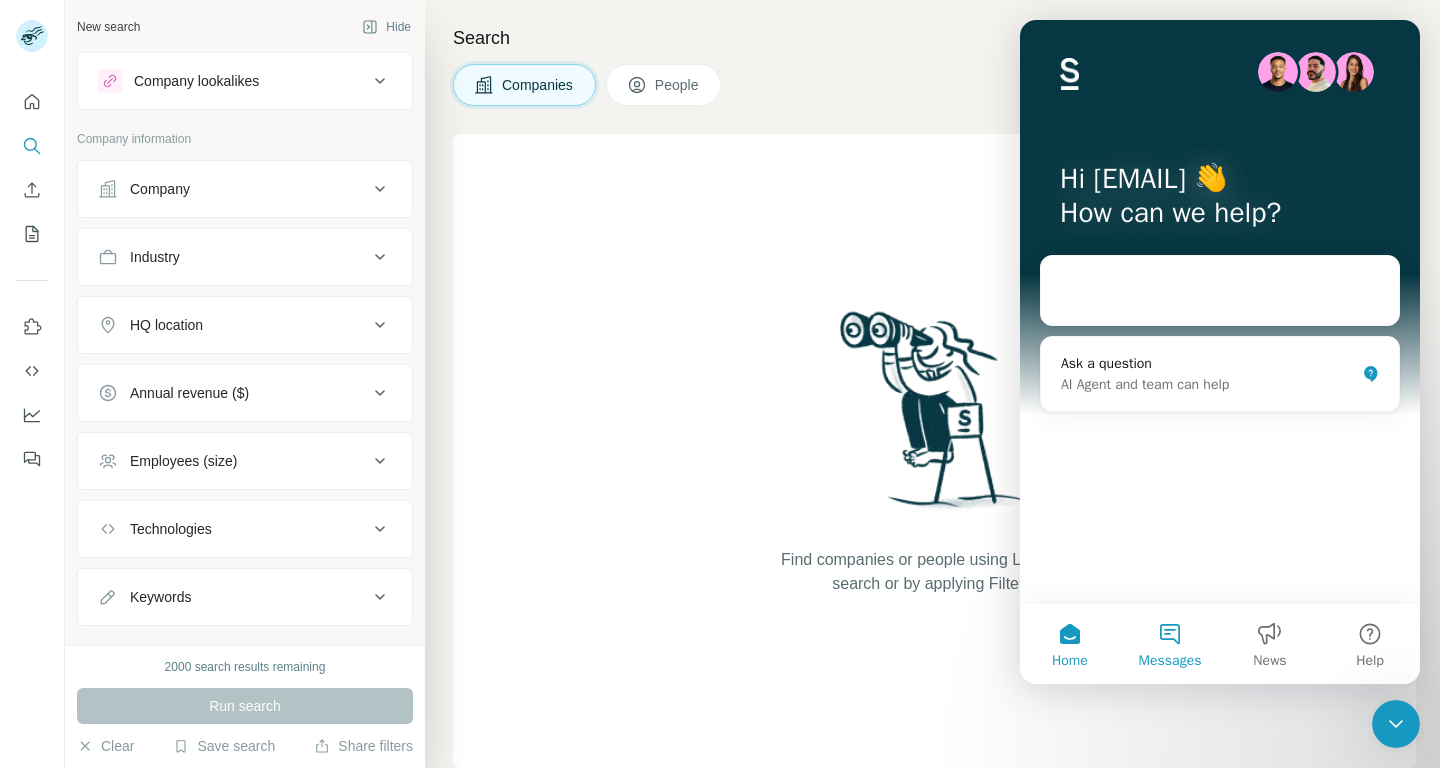 click on "Messages" at bounding box center (1170, 644) 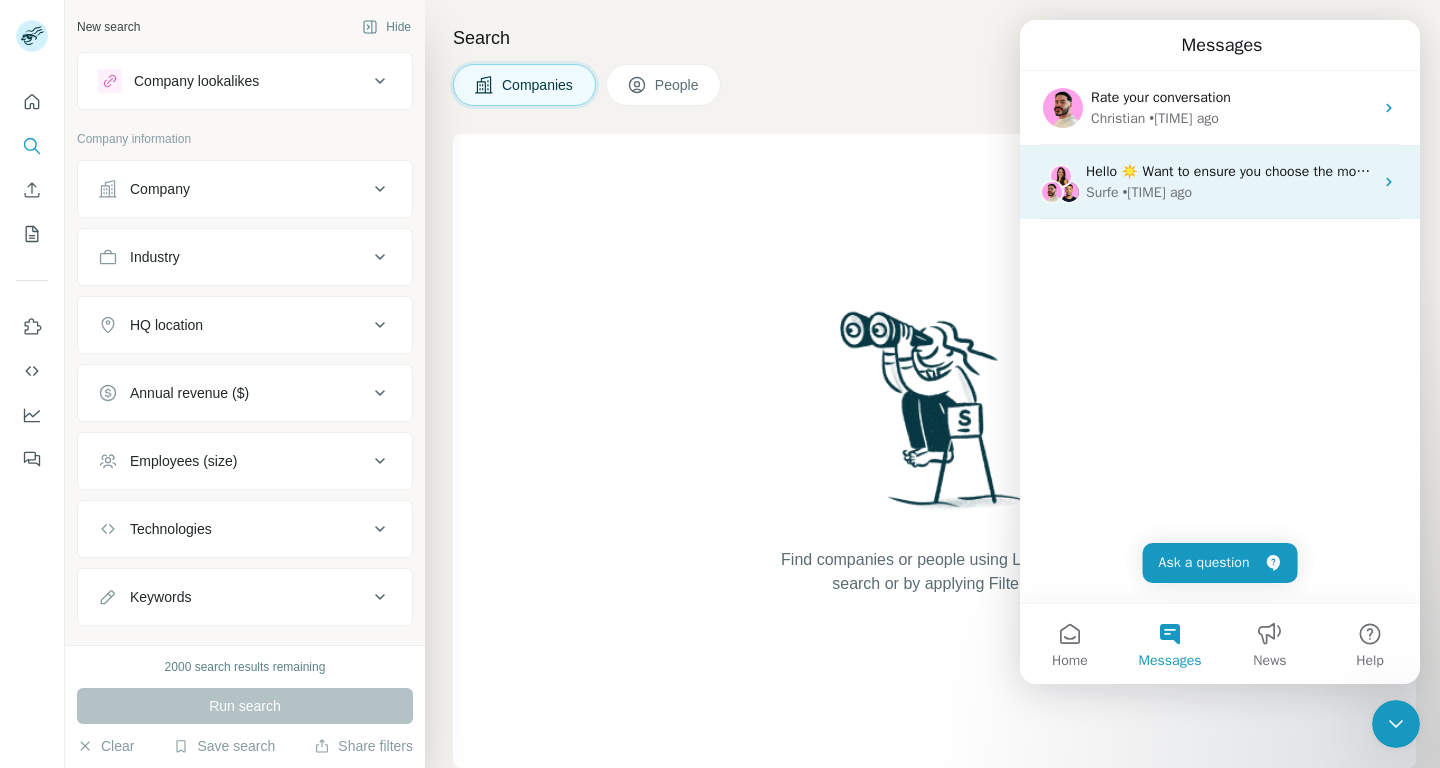 click on "Surfe •  23w ago" at bounding box center (1229, 192) 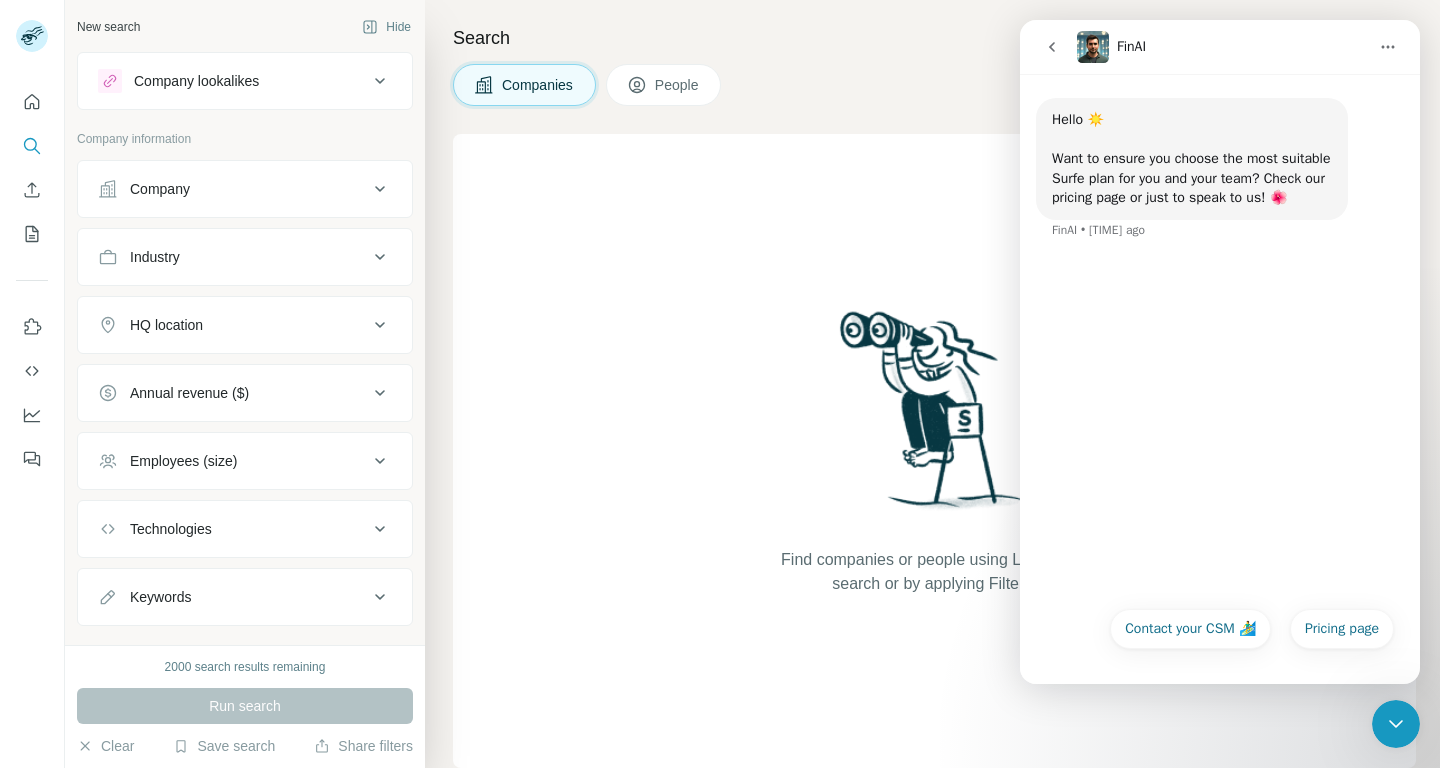 click 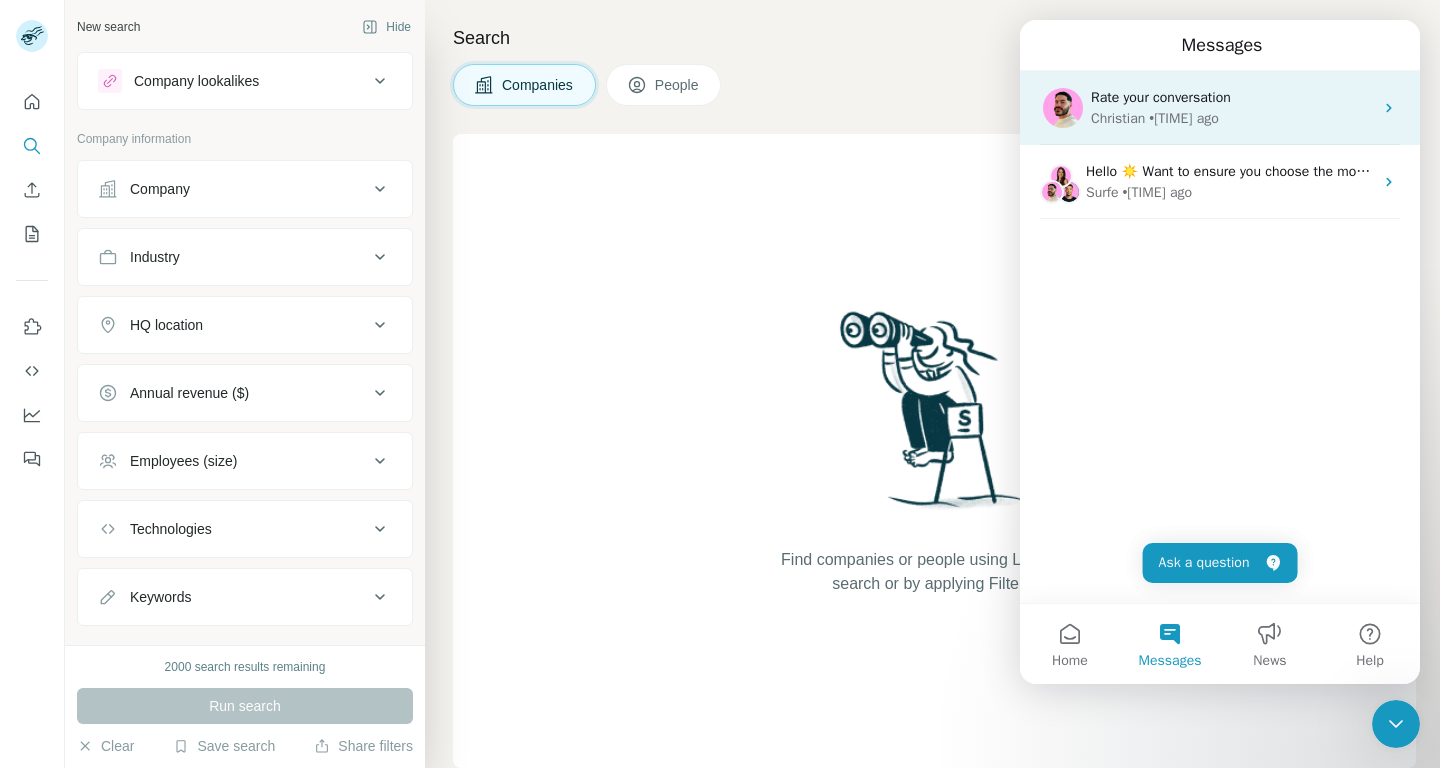 click on "•  3w ago" at bounding box center (1184, 118) 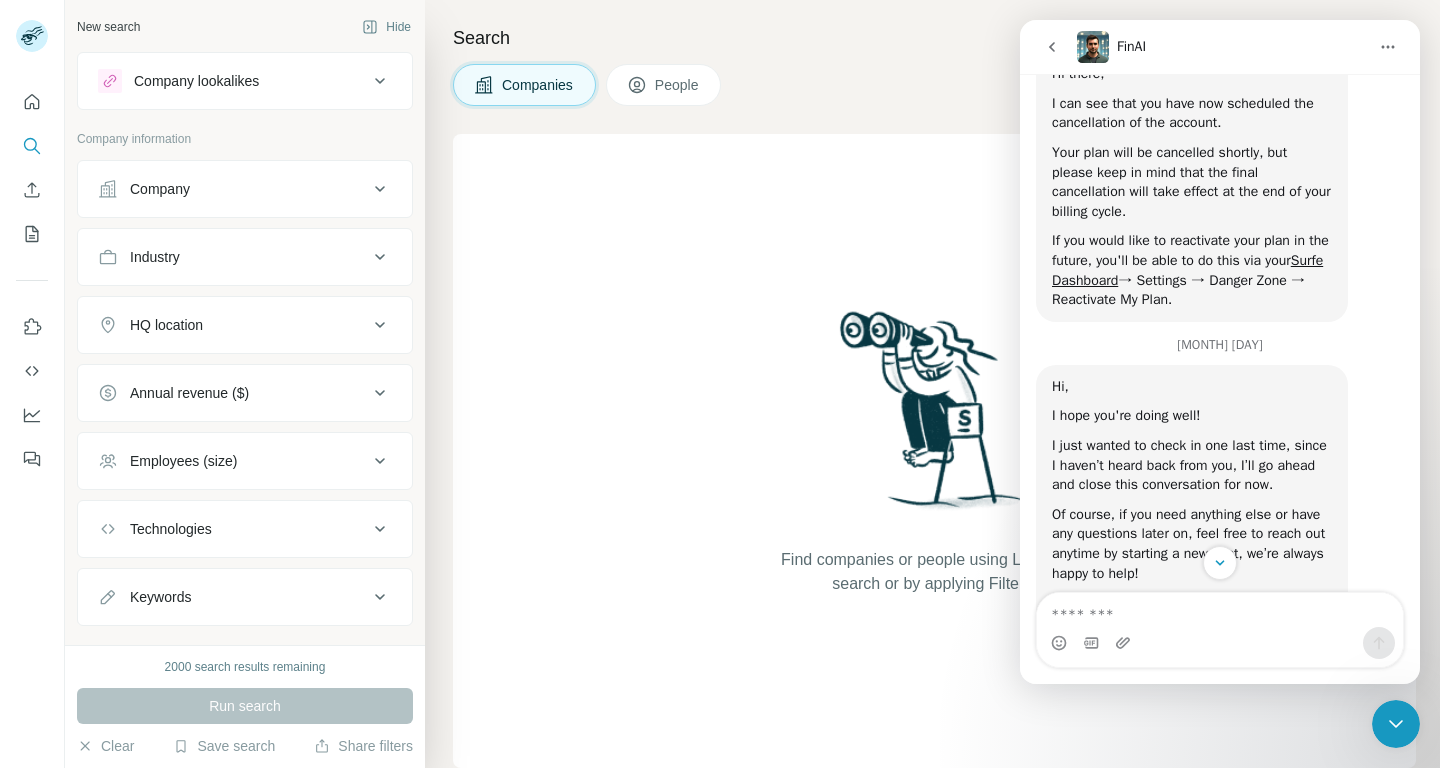 scroll, scrollTop: 747, scrollLeft: 0, axis: vertical 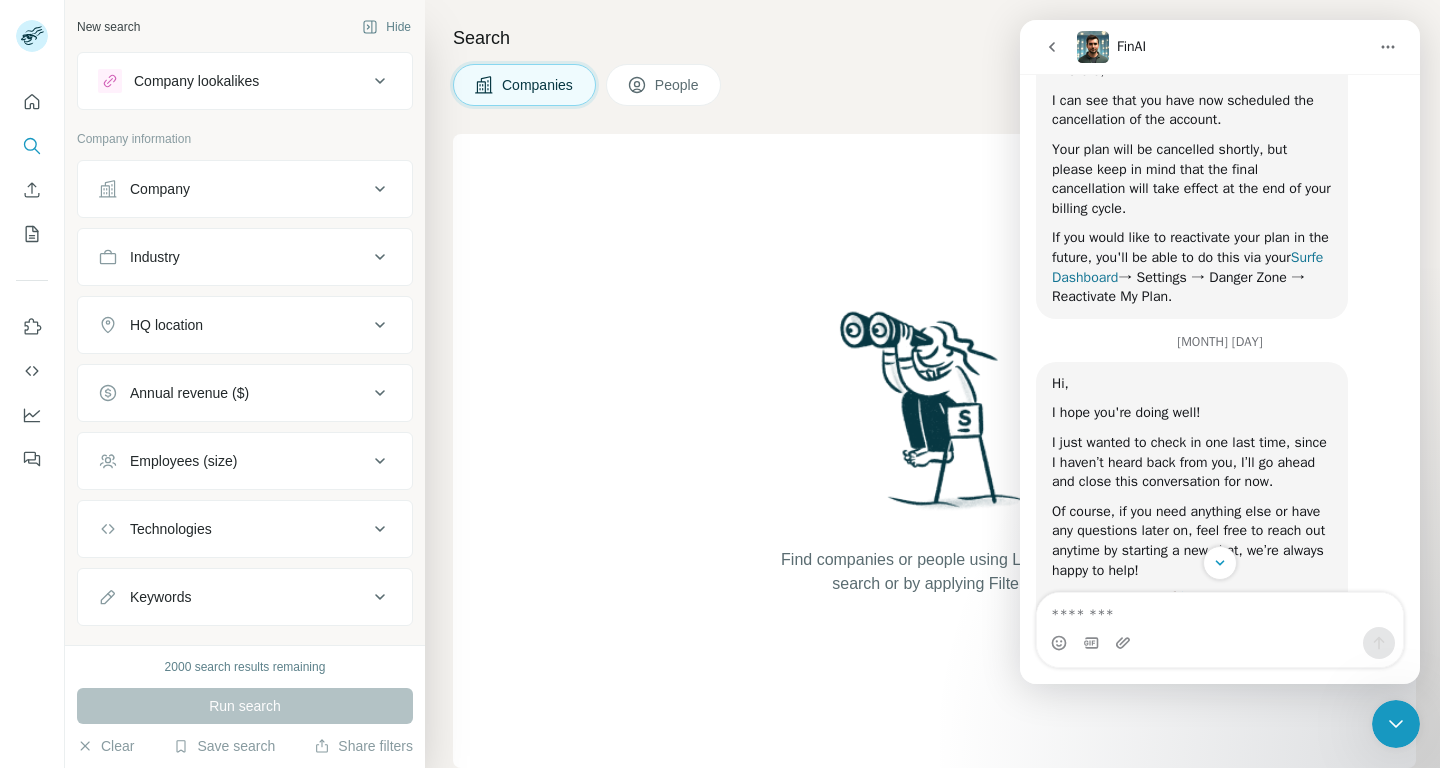click on "Surfe Dashboard" at bounding box center (1187, 267) 